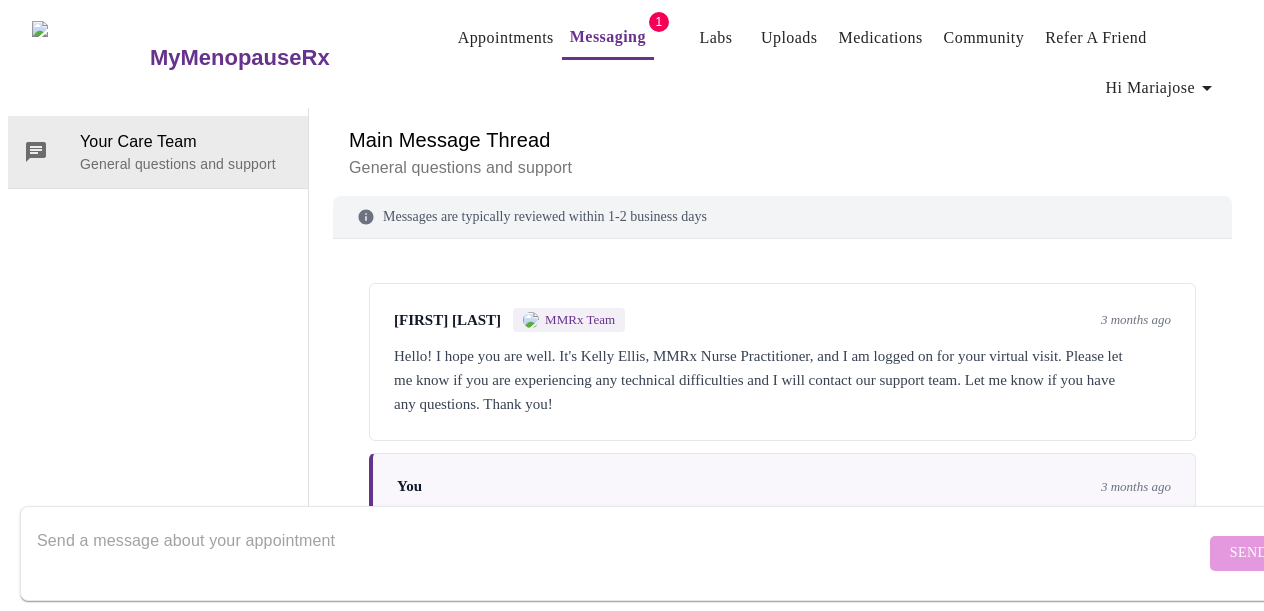 scroll, scrollTop: 100, scrollLeft: 0, axis: vertical 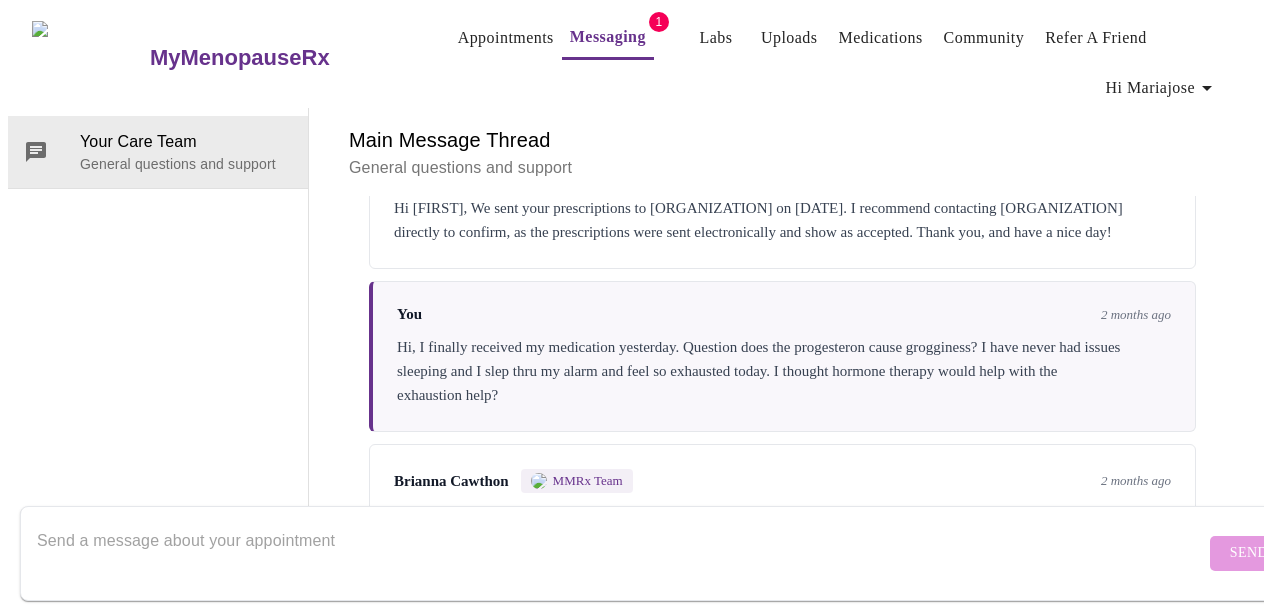 click on "Messaging" at bounding box center (608, 37) 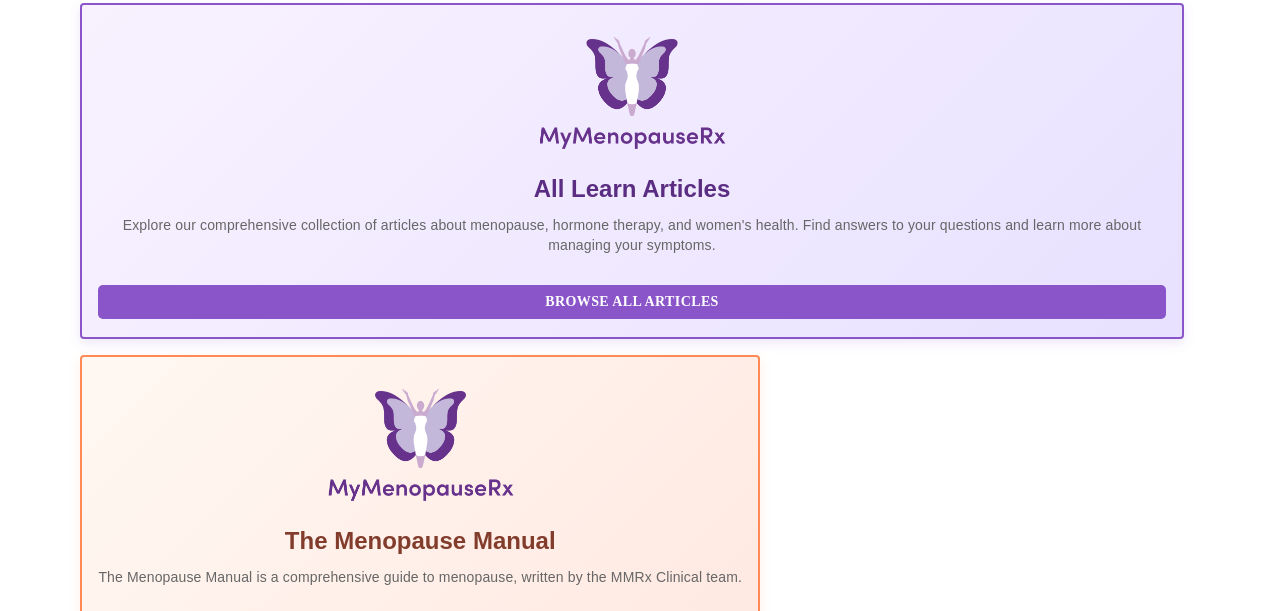 scroll, scrollTop: 322, scrollLeft: 0, axis: vertical 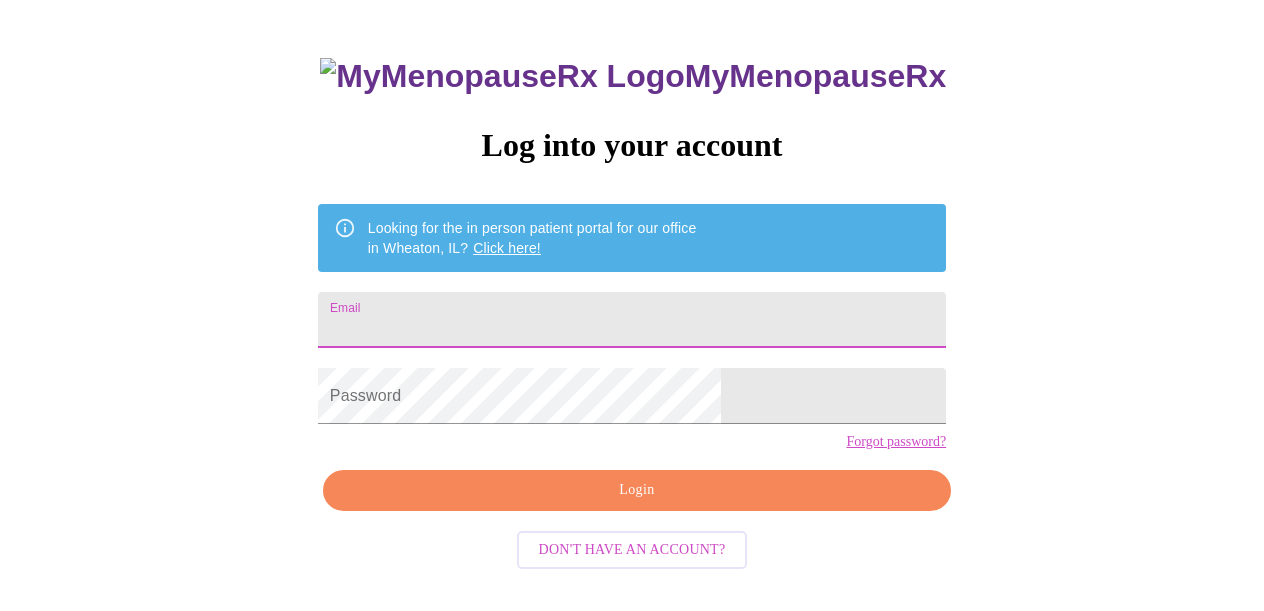 click on "Email" at bounding box center [632, 320] 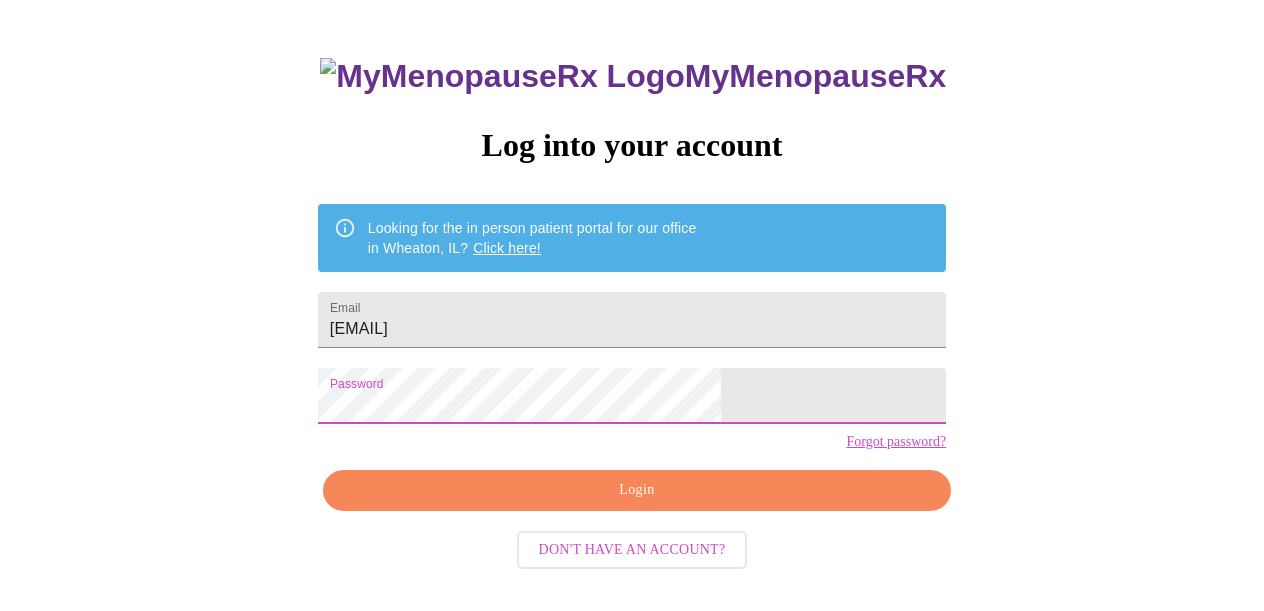 click on "Login" at bounding box center [637, 490] 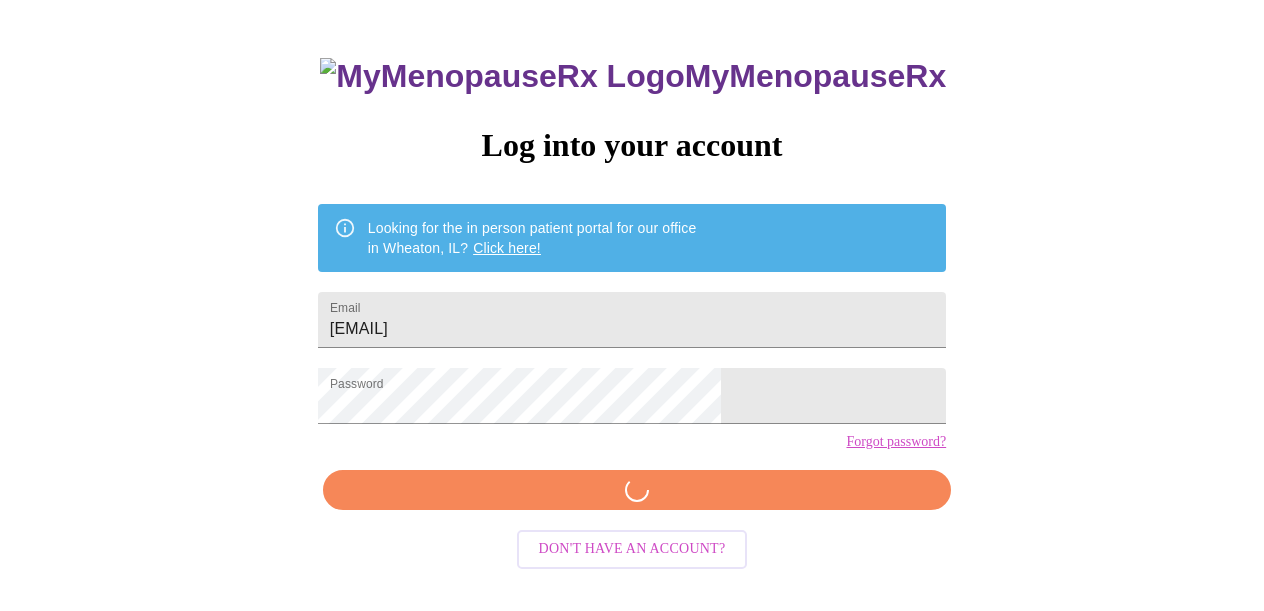 scroll, scrollTop: 104, scrollLeft: 0, axis: vertical 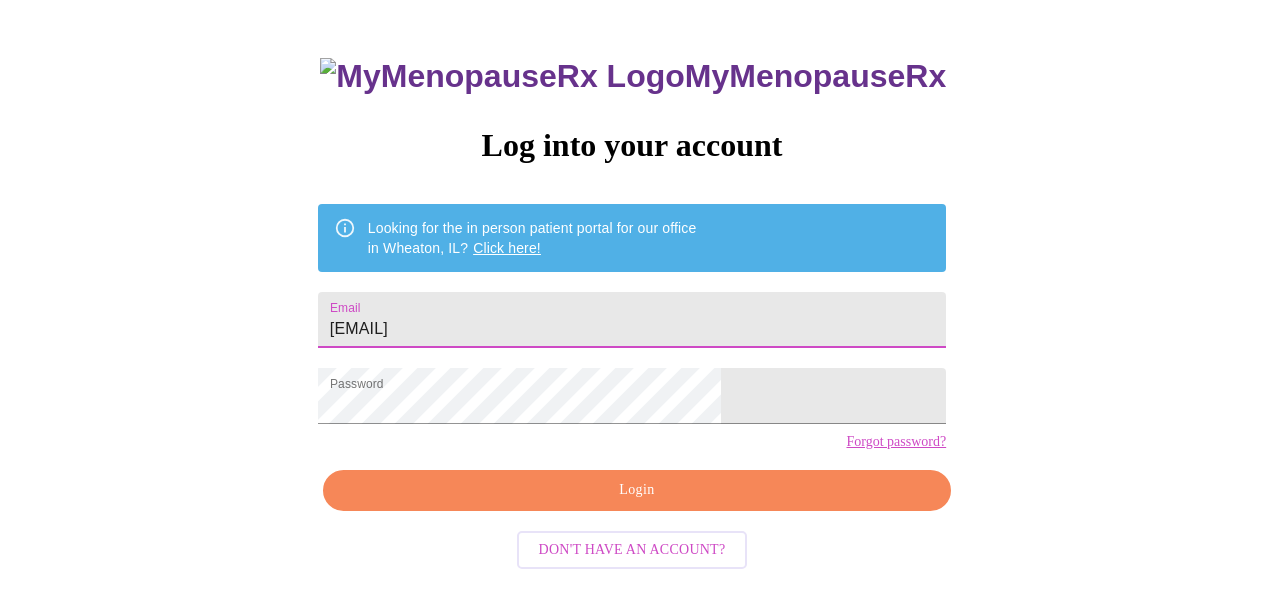 drag, startPoint x: 582, startPoint y: 324, endPoint x: 258, endPoint y: 323, distance: 324.00156 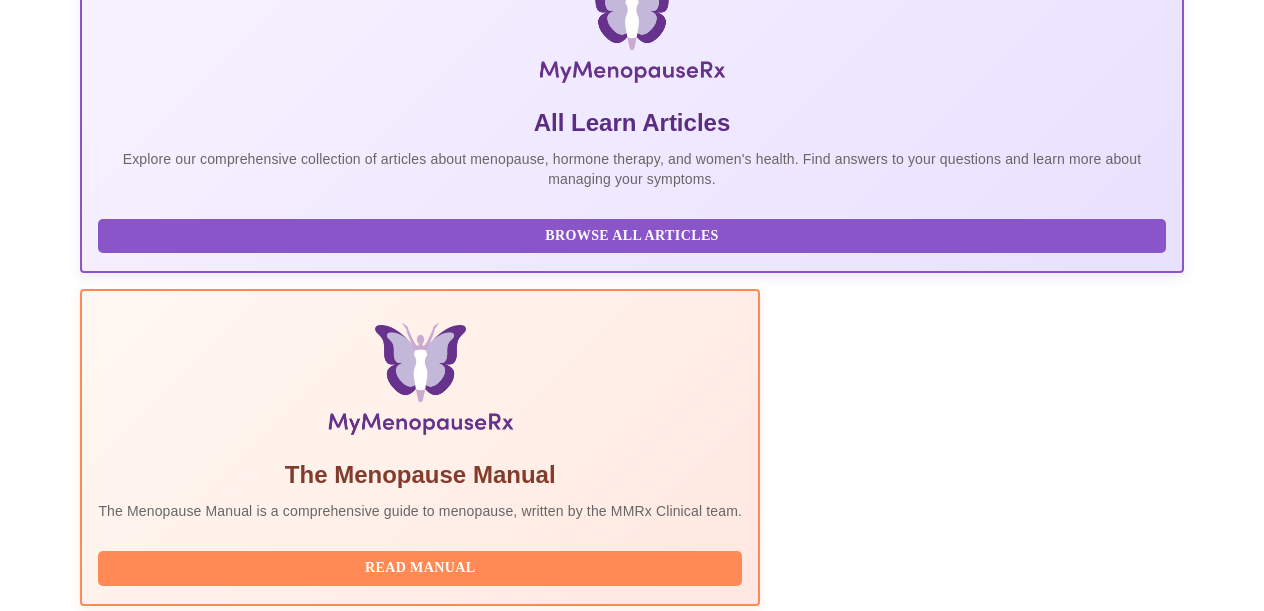 scroll, scrollTop: 634, scrollLeft: 0, axis: vertical 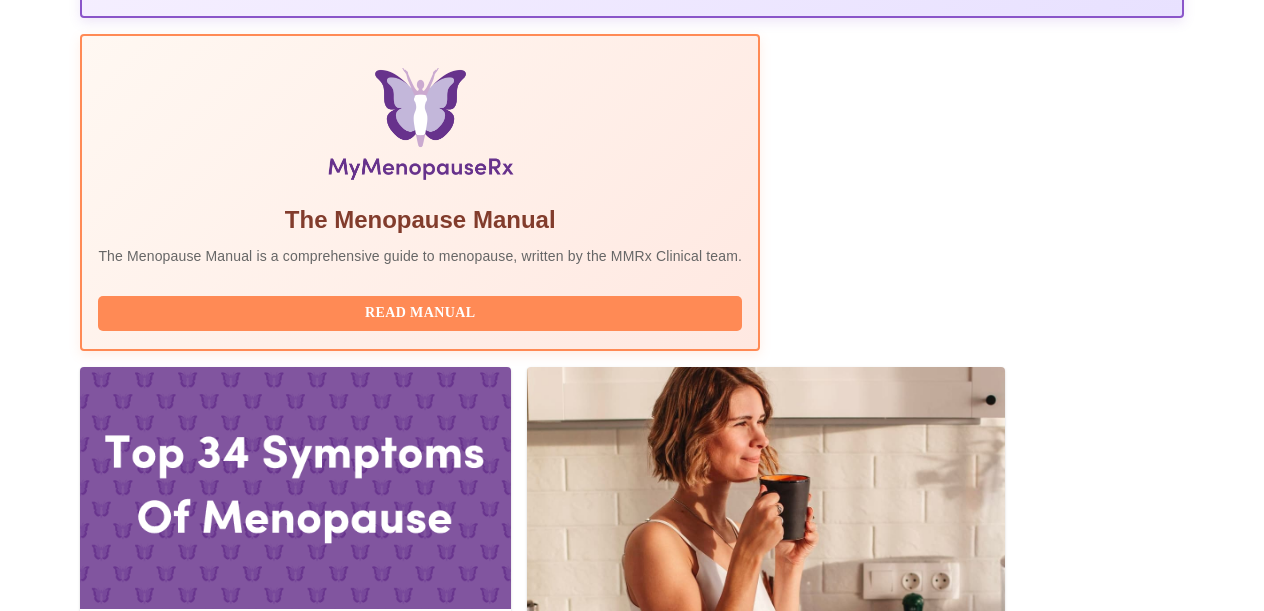 click on "Complete Pre-Assessment" at bounding box center [1048, 1945] 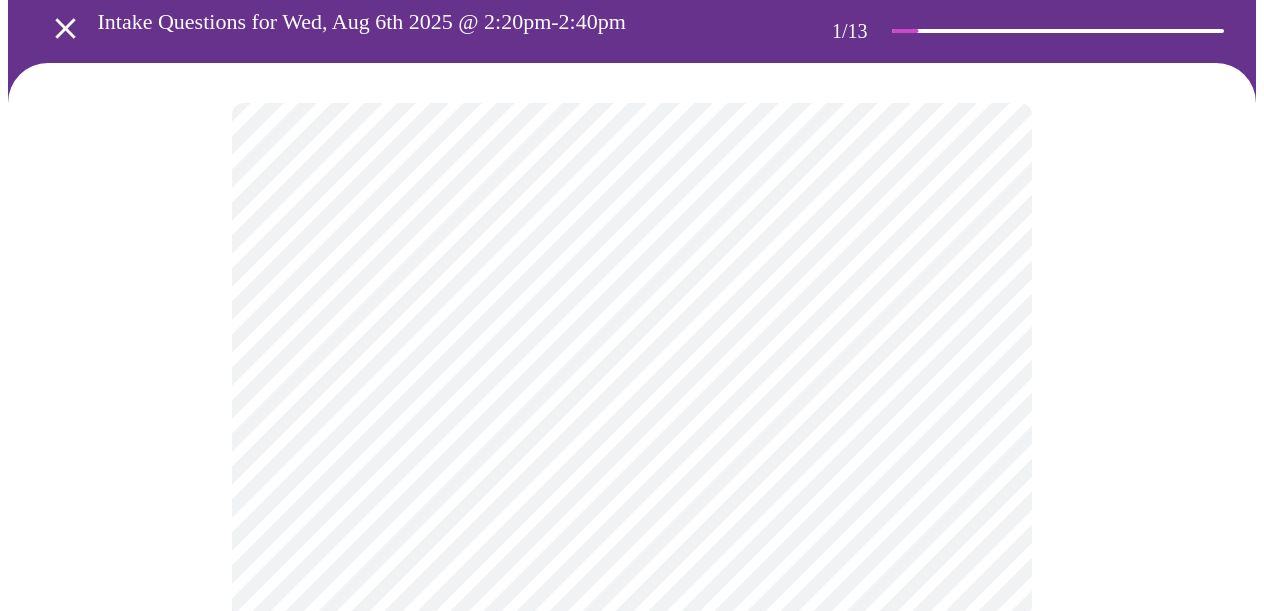 scroll, scrollTop: 114, scrollLeft: 0, axis: vertical 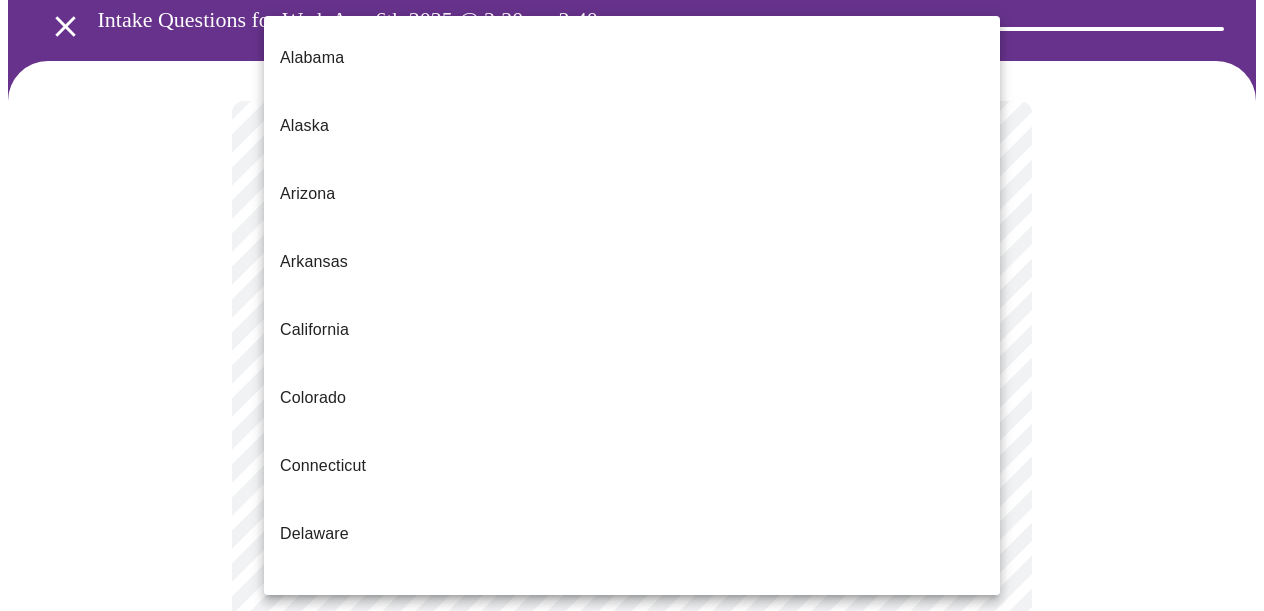 click on "MyMenopauseRx Appointments Messaging Labs Uploads Medications Community Refer a Friend Hi Mariajose   Intake Questions for Wed, Aug 6th 2025 @ 2:20pm-2:40pm 1  /  13 Settings Billing Invoices Log out Alabama
Alaska
Arizona
Arkansas
California
Colorado
Connecticut
Delaware
Florida
Georgia
Hawaii
Idaho
Illinois
Indiana
Iowa
Kansas
Kentucky
Louisiana
Maine
Maryland
Massachusetts
Michigan
Minnesota
Mississippi
Missouri
Montana
Nebraska
Nevada
New Hanpshire
New Jersey
New Mexico
New York
North Carolina
North Dakota
Ohio
Oklahoma
Oregon
Pennsylvania
Rhode Island
South Carolina
Tennessee
Texas
Utah
Vermont
Virginia
Washington
Washington, D.C. (District of Columbia)
West Virginia
Wisconsin
Wyoming" at bounding box center (632, 827) 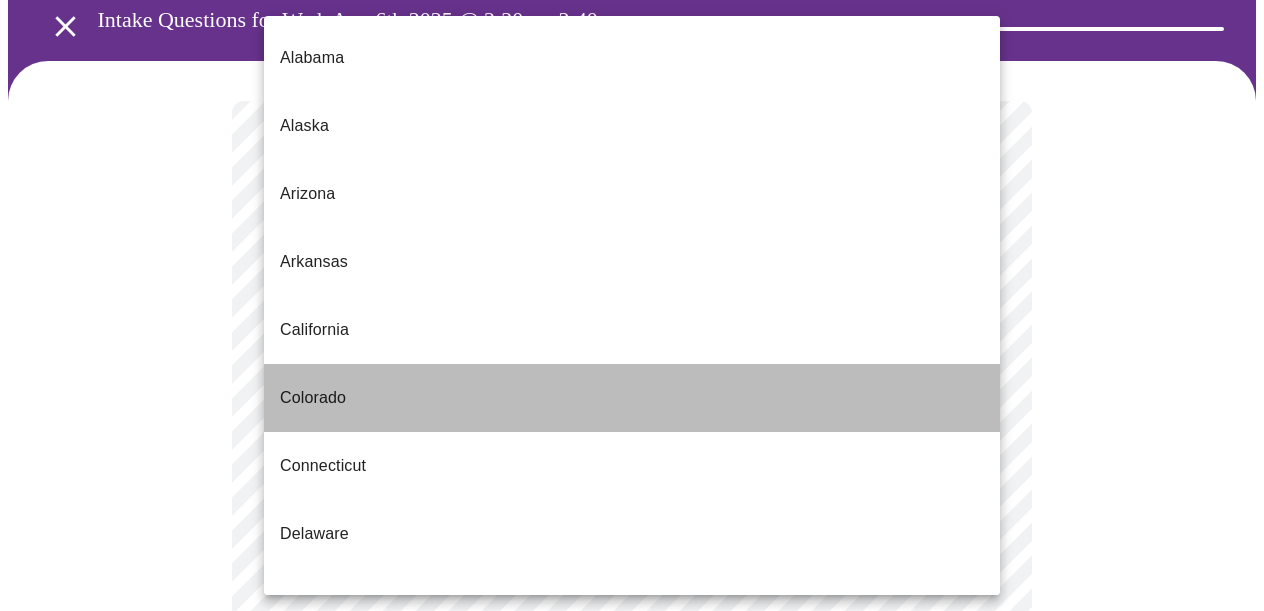 click on "Colorado" at bounding box center [632, 398] 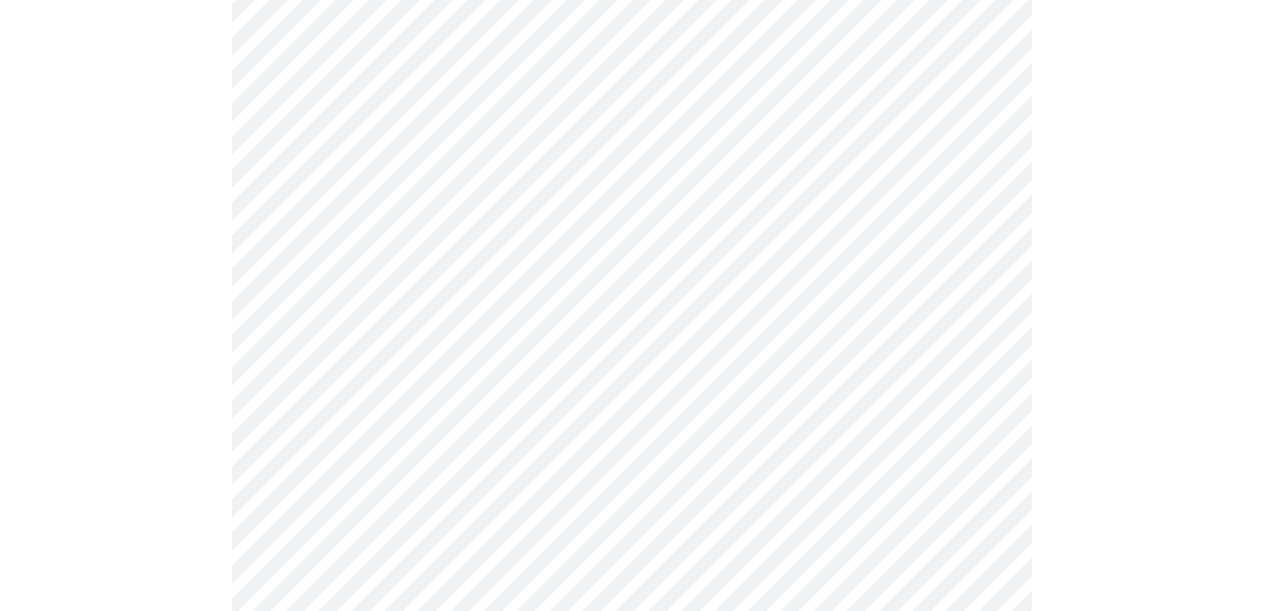 scroll, scrollTop: 318, scrollLeft: 0, axis: vertical 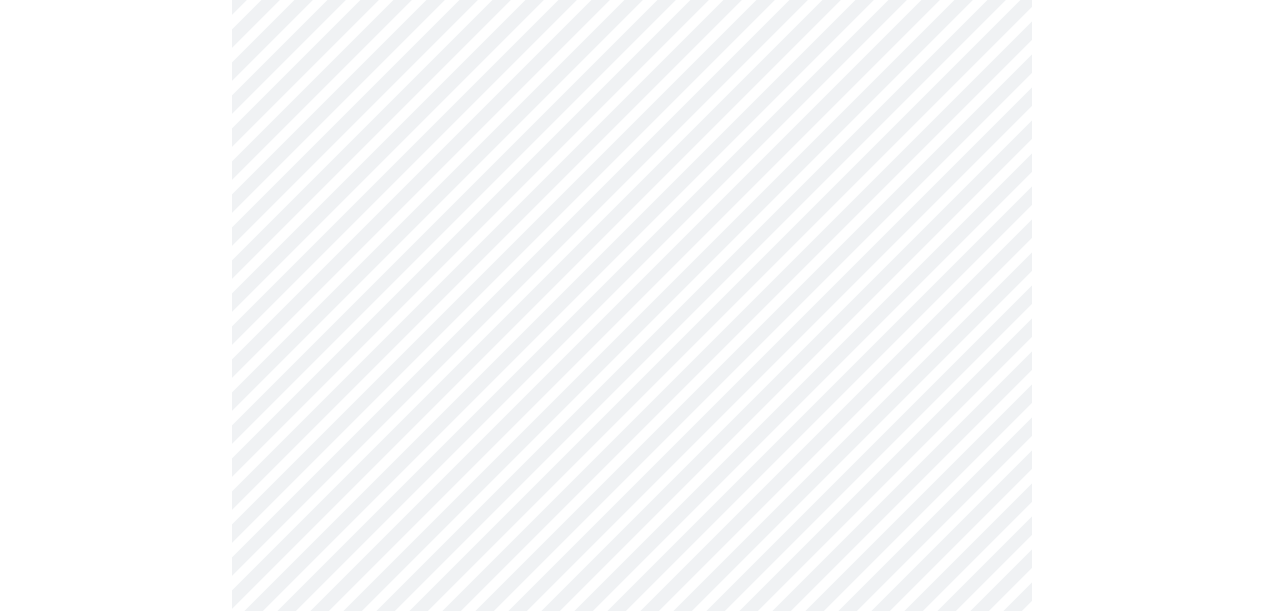 click on "MyMenopauseRx Appointments Messaging Labs Uploads Medications Community Refer a Friend Hi Mariajose   Intake Questions for Wed, Aug 6th 2025 @ 2:20pm-2:40pm 1  /  13 Settings Billing Invoices Log out" at bounding box center (632, 617) 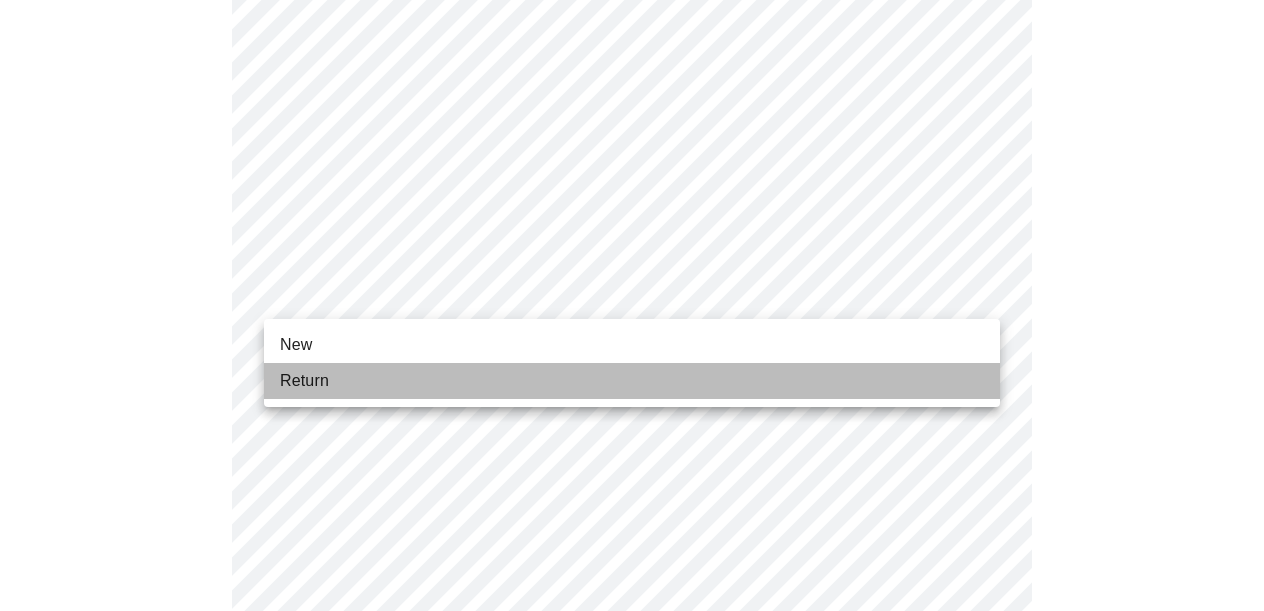 click on "Return" at bounding box center [632, 381] 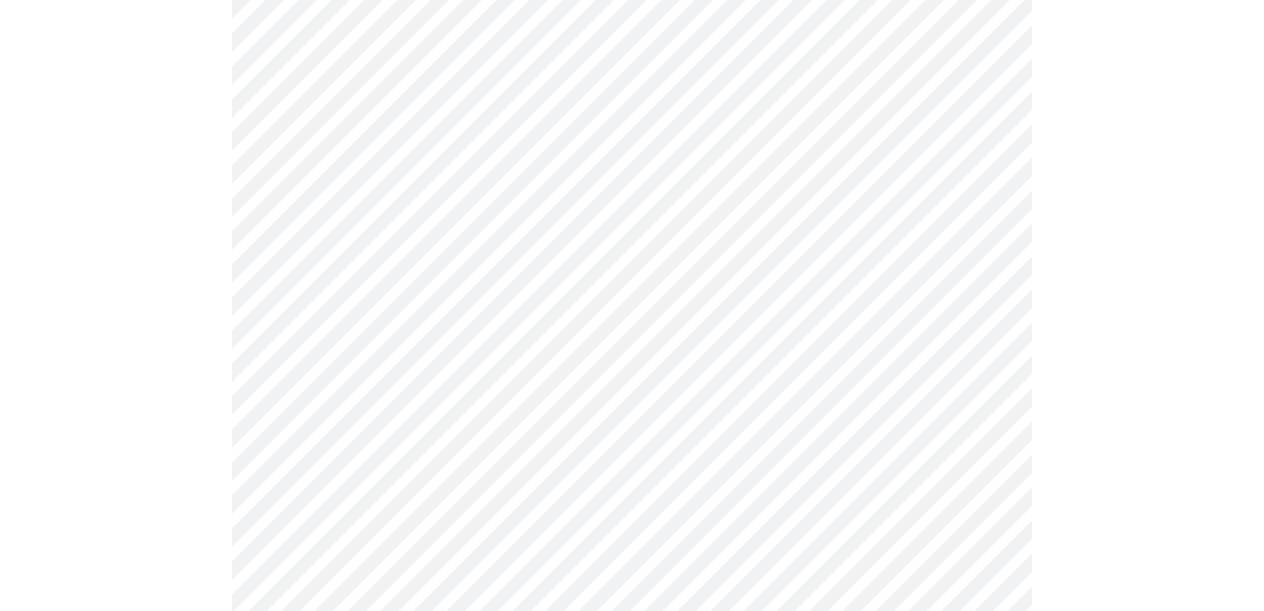 scroll, scrollTop: 1216, scrollLeft: 0, axis: vertical 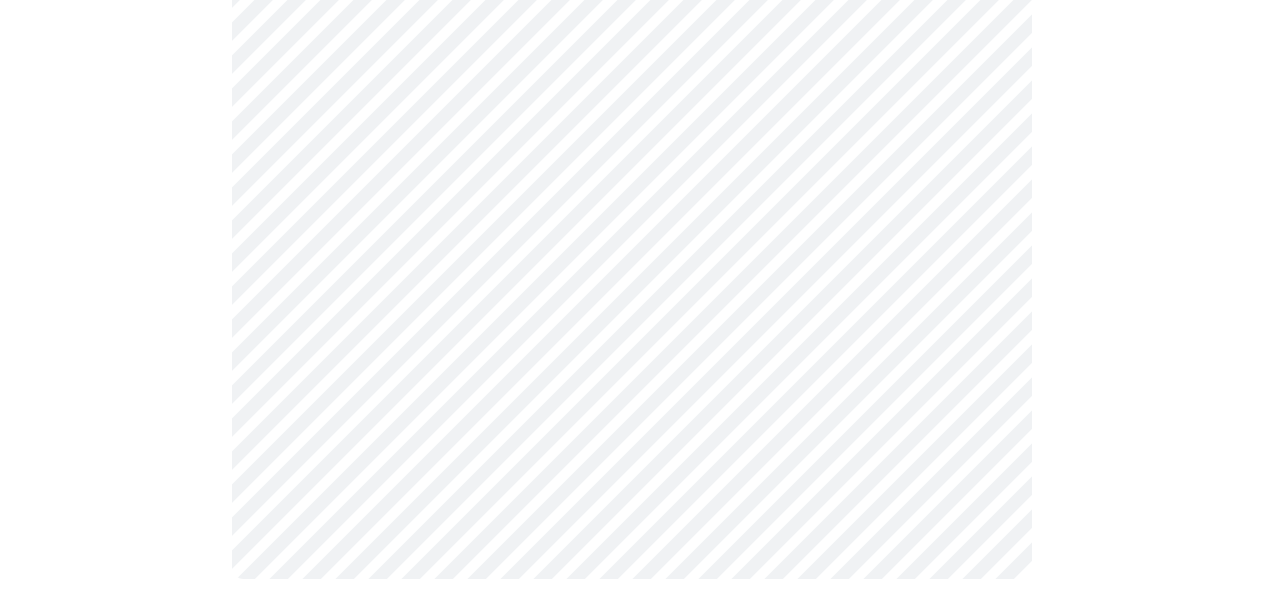 click on "MyMenopauseRx Appointments Messaging Labs Uploads Medications Community Refer a Friend Hi Mariajose   Intake Questions for Wed, Aug 6th 2025 @ 2:20pm-2:40pm 1  /  13 Settings Billing Invoices Log out" at bounding box center [632, -295] 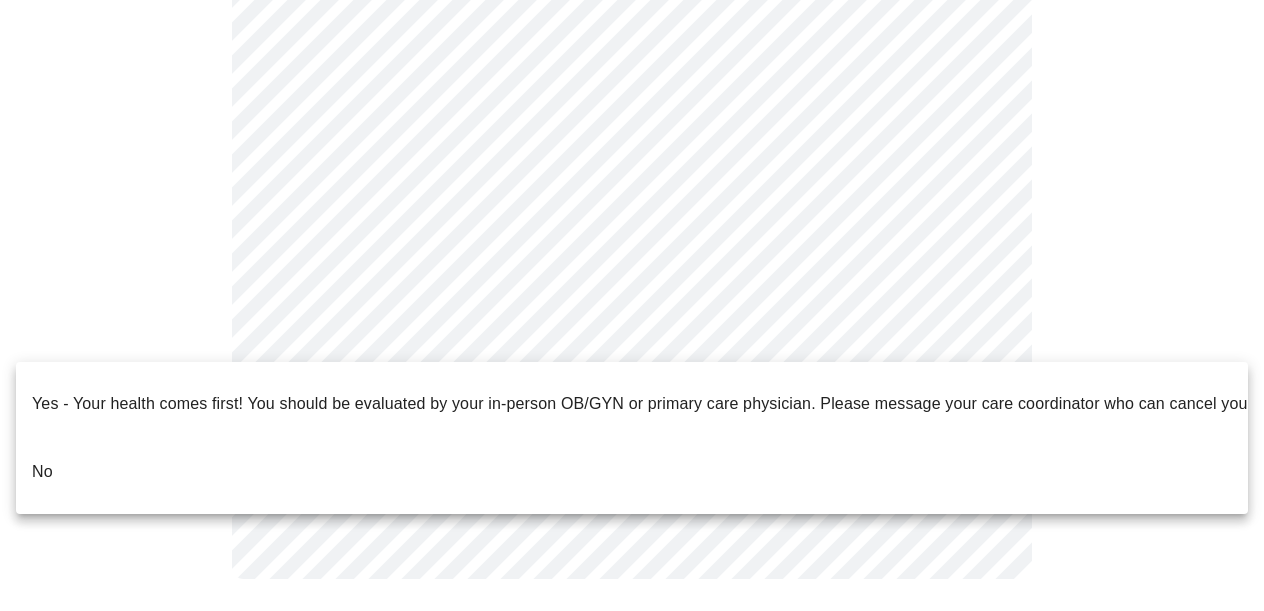 click on "No" at bounding box center [632, 472] 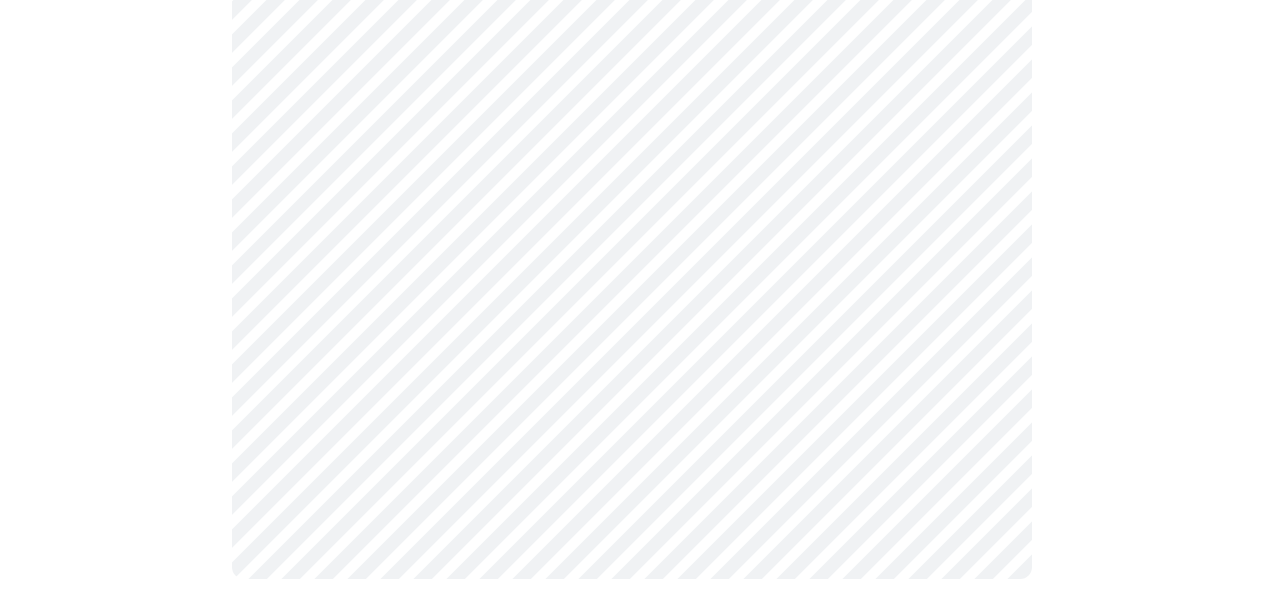 scroll, scrollTop: 0, scrollLeft: 0, axis: both 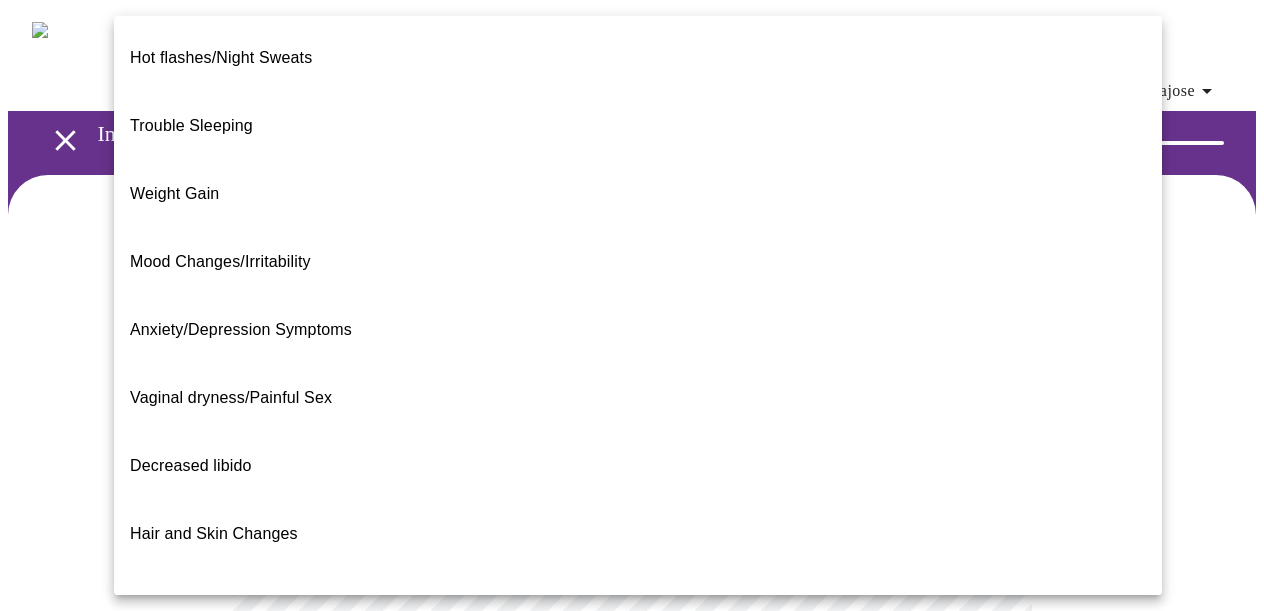 click on "MyMenopauseRx Appointments Messaging Labs Uploads Medications Community Refer a Friend Hi Mariajose   Intake Questions for Wed, Aug 6th 2025 @ 2:20pm-2:40pm 2  /  13 Settings Billing Invoices Log out Hot flashes/Night Sweats
Trouble Sleeping
Weight Gain
Mood Changes/Irritability
Anxiety/Depression Symptoms
Vaginal dryness/Painful Sex
Decreased libido
Hair and Skin Changes
Bone Health (Osteopenia,Osteoporosis, Obtain an order for a bone density test)
Metabolic Health (Pre-diabetes, Elevated Cholesterol, Vitamin D, Abnormal Lab Testing, Obtain an order for a Coronary Calcium Heart Scan)
Period Problems
Postmenopausal Bleeding
Orgasms are weak
UTI Symptoms
Vaginal Infection
Herpes (oral, genital)
STD Testing
I feel great - just need a refill.
Other" at bounding box center [632, 623] 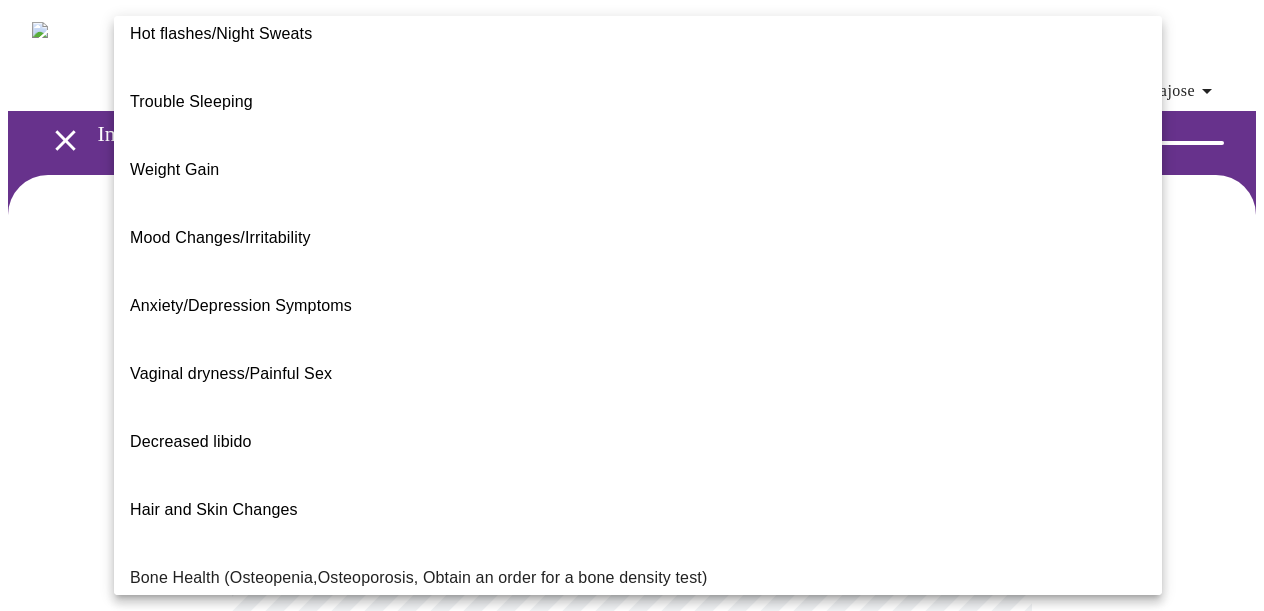 scroll, scrollTop: 0, scrollLeft: 0, axis: both 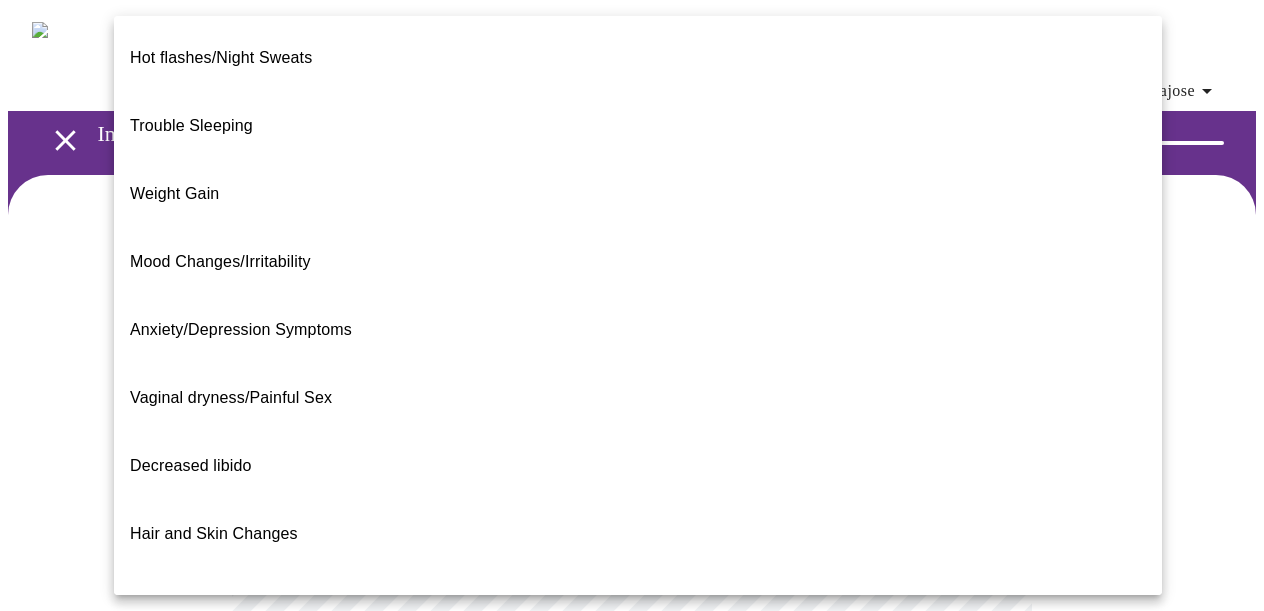 click on "Anxiety/Depression Symptoms" at bounding box center (638, 330) 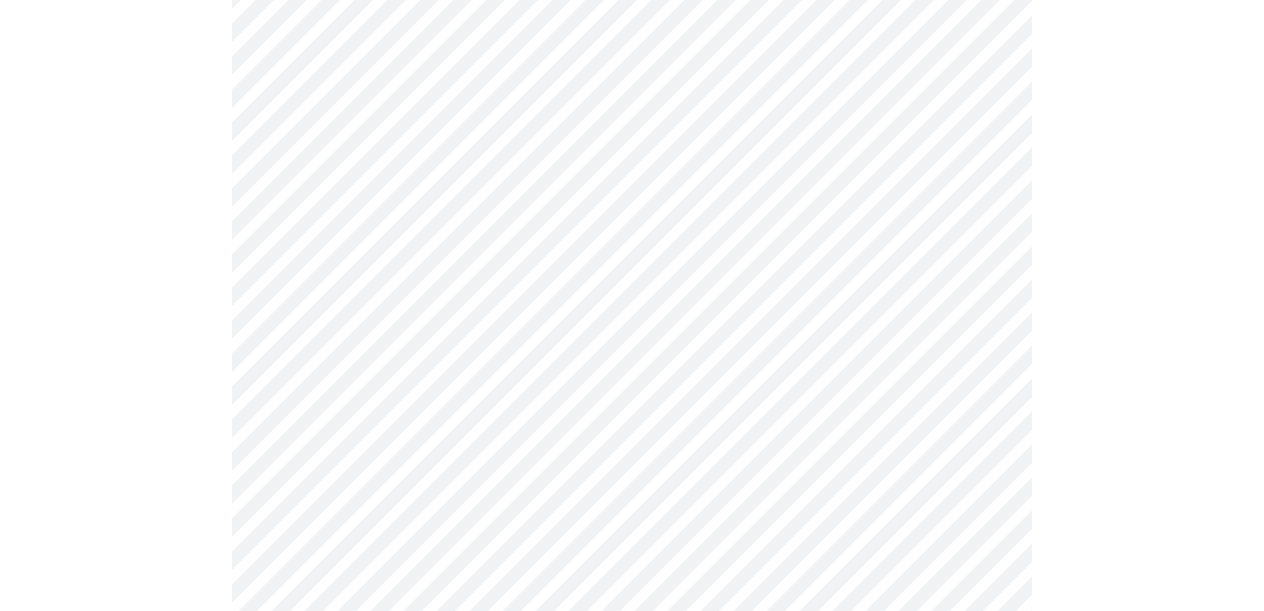 scroll, scrollTop: 559, scrollLeft: 0, axis: vertical 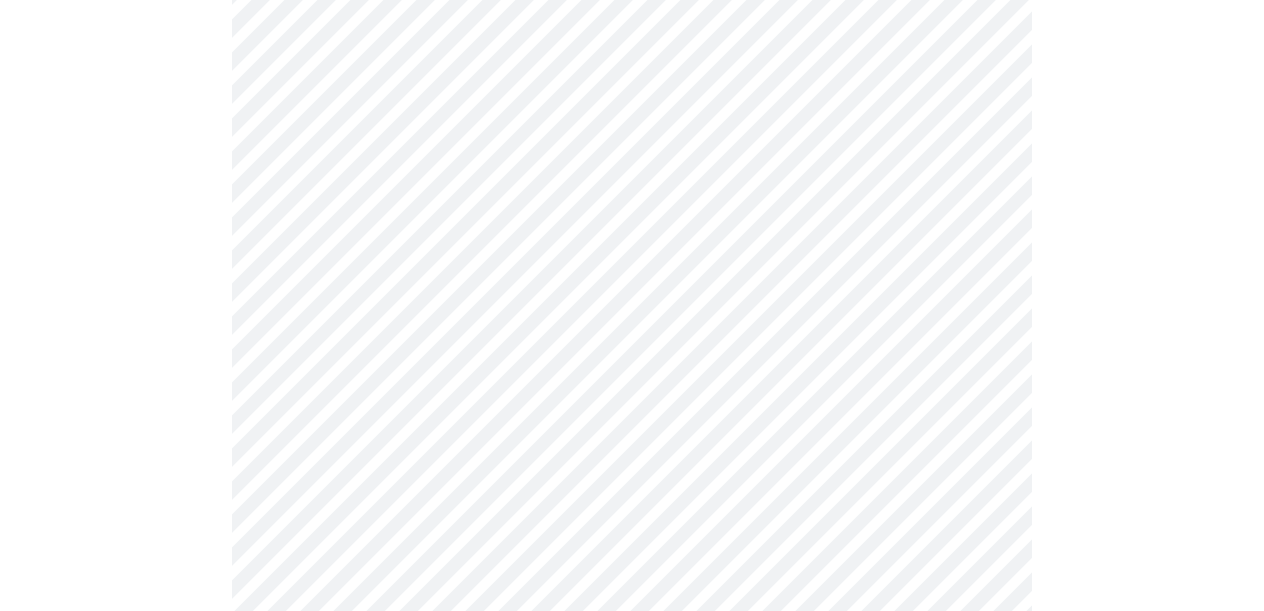 click on "MyMenopauseRx Appointments Messaging Labs Uploads Medications Community Refer a Friend Hi Mariajose   Intake Questions for Wed, Aug 6th 2025 @ 2:20pm-2:40pm 2  /  13 Settings Billing Invoices Log out" at bounding box center [632, 58] 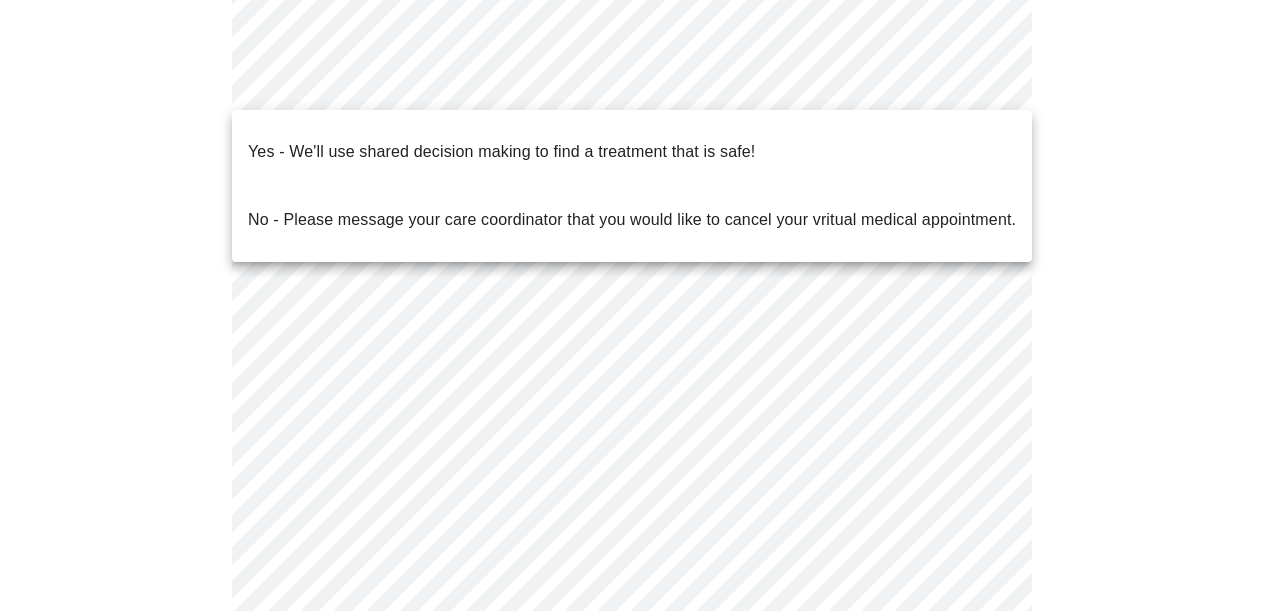 click on "No - Please message your care coordinator that you would like to cancel your vritual medical appointment." at bounding box center [632, 220] 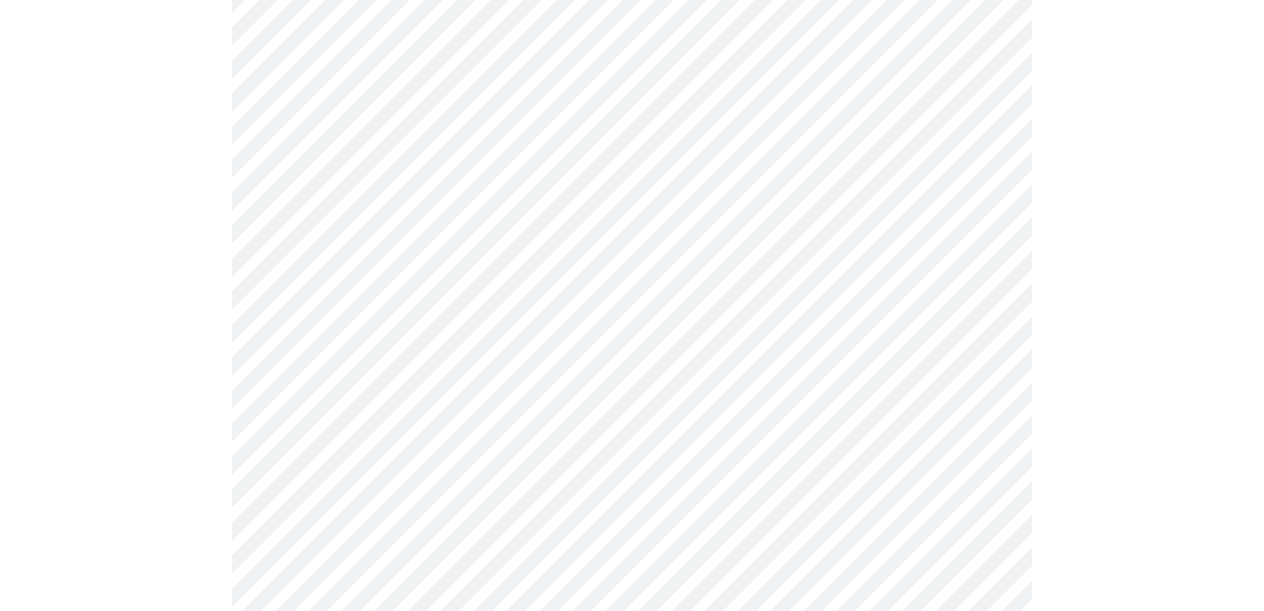 scroll, scrollTop: 0, scrollLeft: 0, axis: both 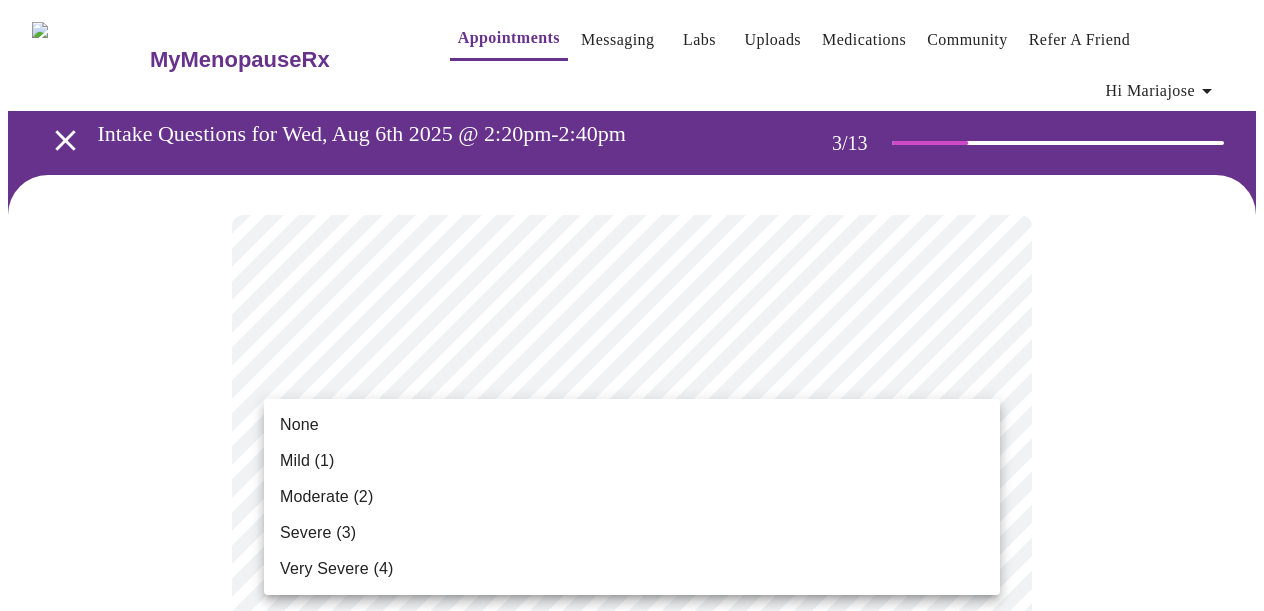 click on "MyMenopauseRx Appointments Messaging Labs Uploads Medications Community Refer a Friend Hi Mariajose   Intake Questions for Wed, Aug 6th 2025 @ 2:20pm-2:40pm 3  /  13 Settings Billing Invoices Log out None Mild (1) Moderate (2) Severe (3)  Very Severe (4)" at bounding box center [632, 1373] 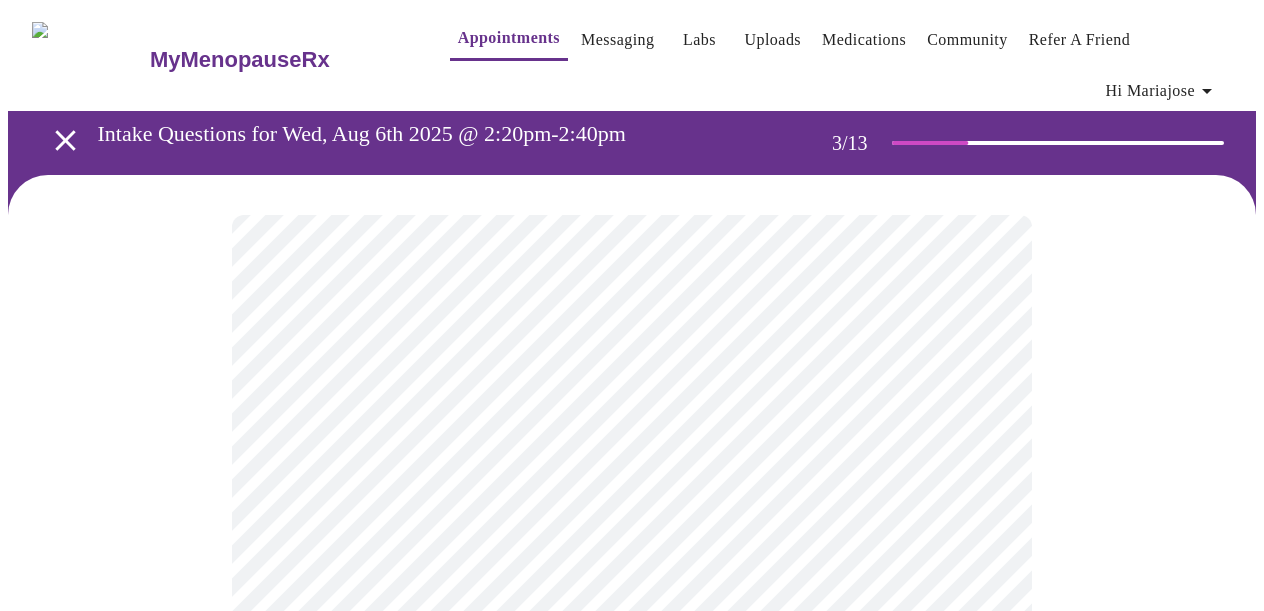 scroll, scrollTop: 418, scrollLeft: 0, axis: vertical 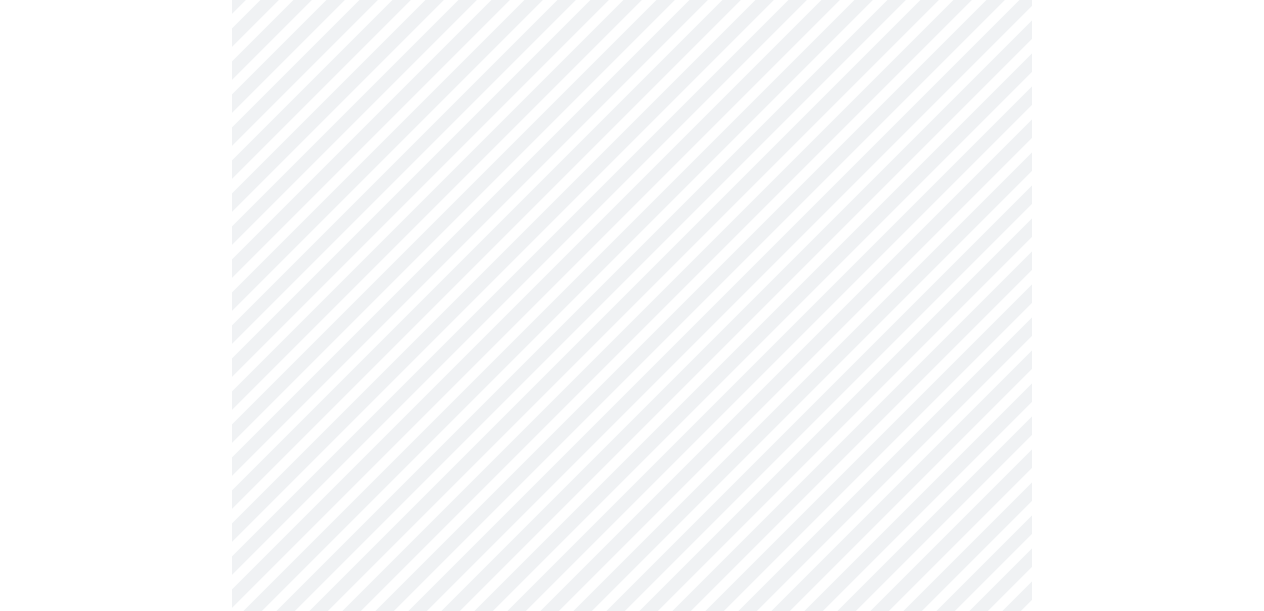 click on "MyMenopauseRx Appointments Messaging Labs Uploads Medications Community Refer a Friend Hi Mariajose   Intake Questions for Wed, Aug 6th 2025 @ 2:20pm-2:40pm 3  /  13 Settings Billing Invoices Log out" at bounding box center [632, 920] 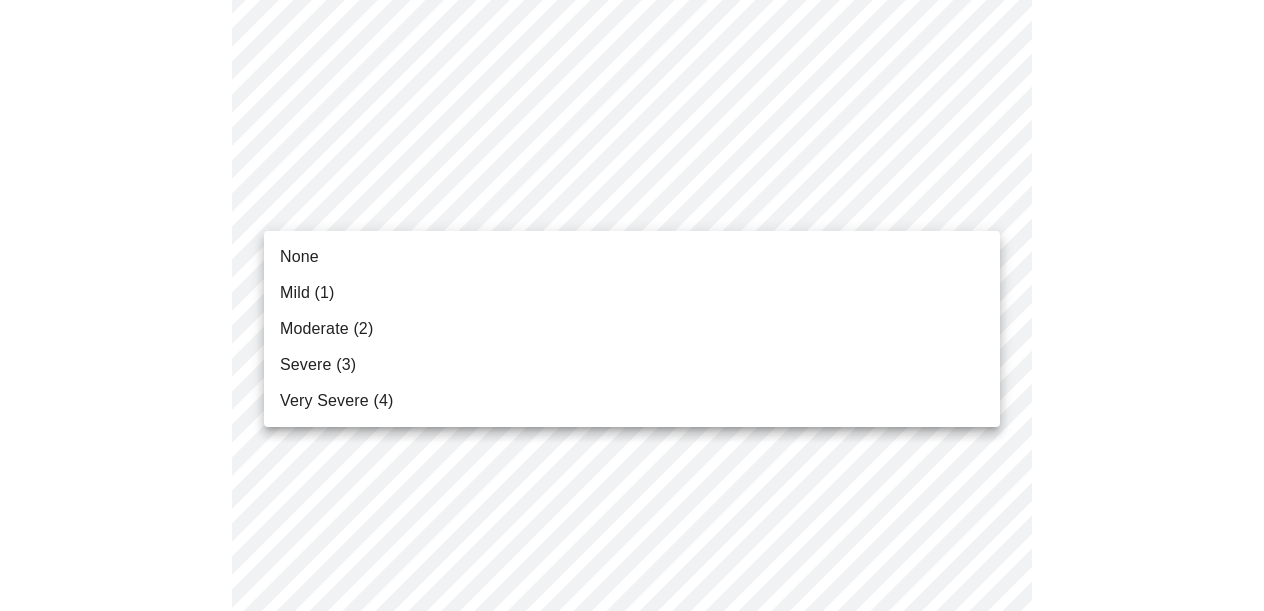 click on "None" at bounding box center (299, 257) 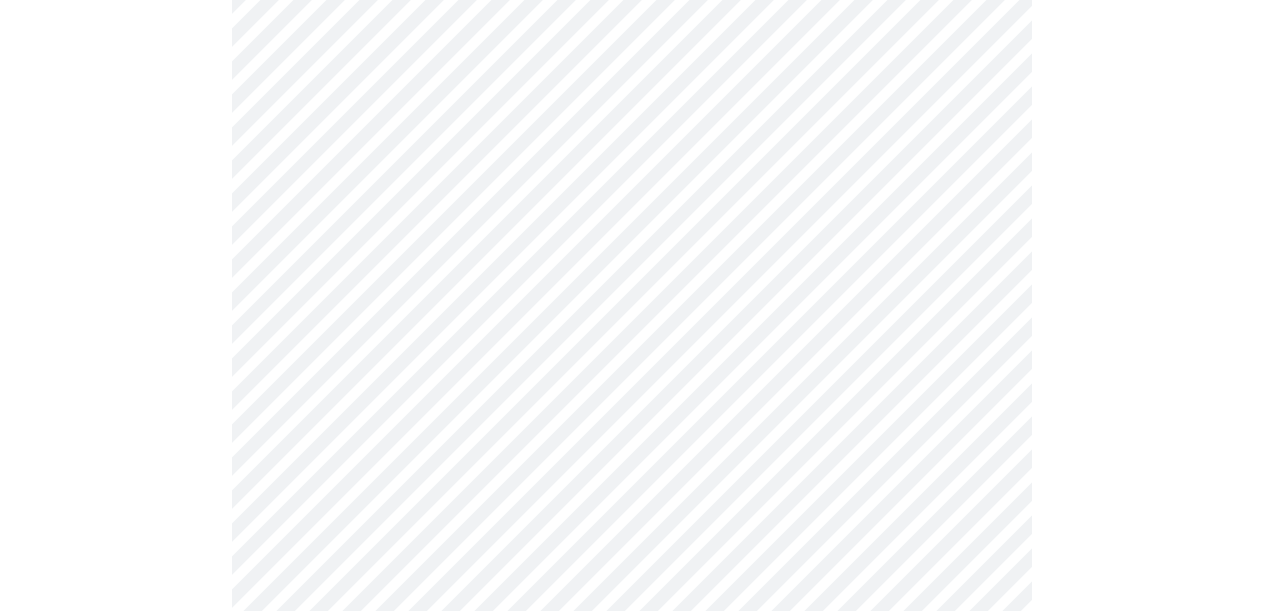 click on "MyMenopauseRx Appointments Messaging Labs Uploads Medications Community Refer a Friend Hi Mariajose   Intake Questions for Wed, Aug 6th 2025 @ 2:20pm-2:40pm 3  /  13 Settings Billing Invoices Log out" at bounding box center [632, 906] 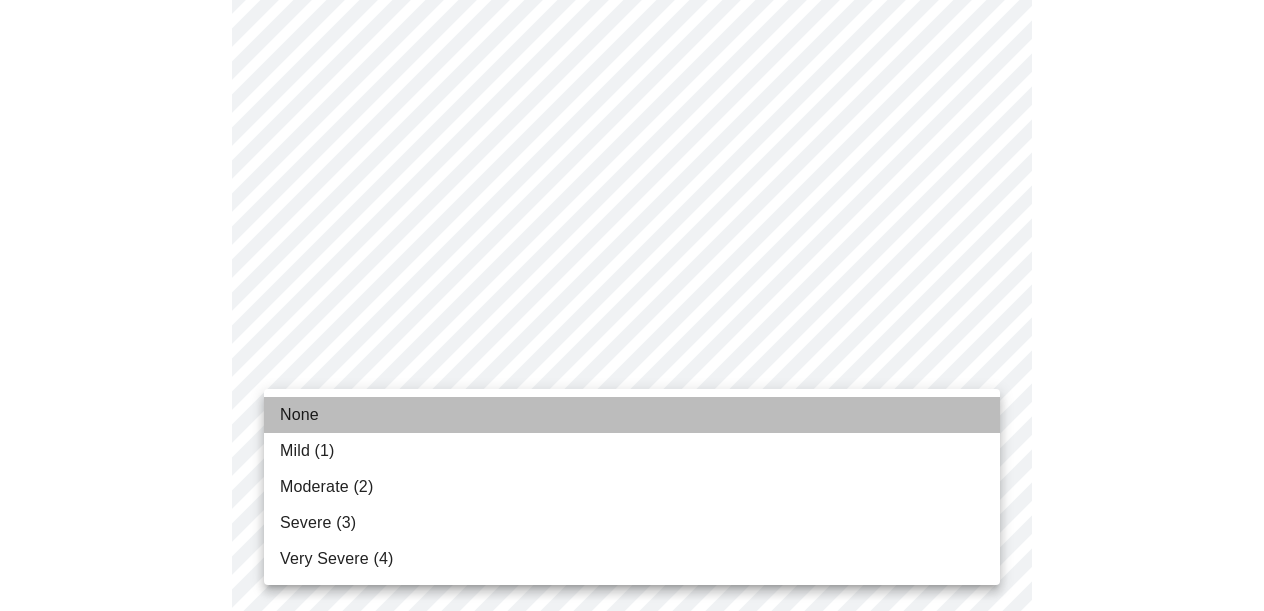 click on "None" at bounding box center (632, 415) 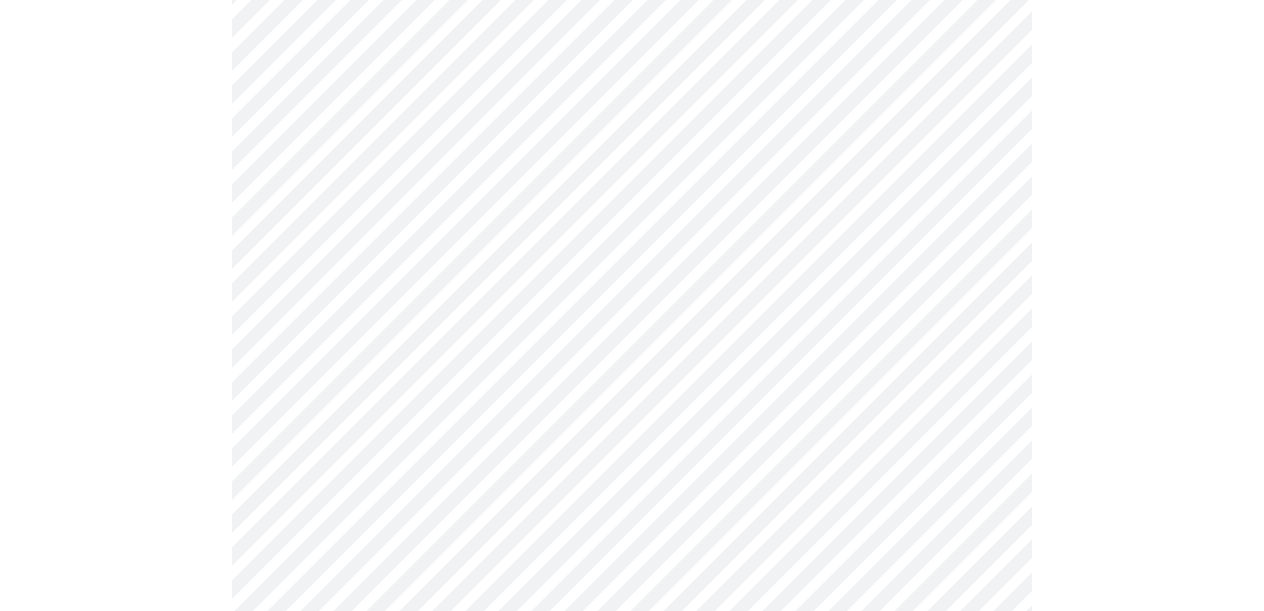 scroll, scrollTop: 569, scrollLeft: 0, axis: vertical 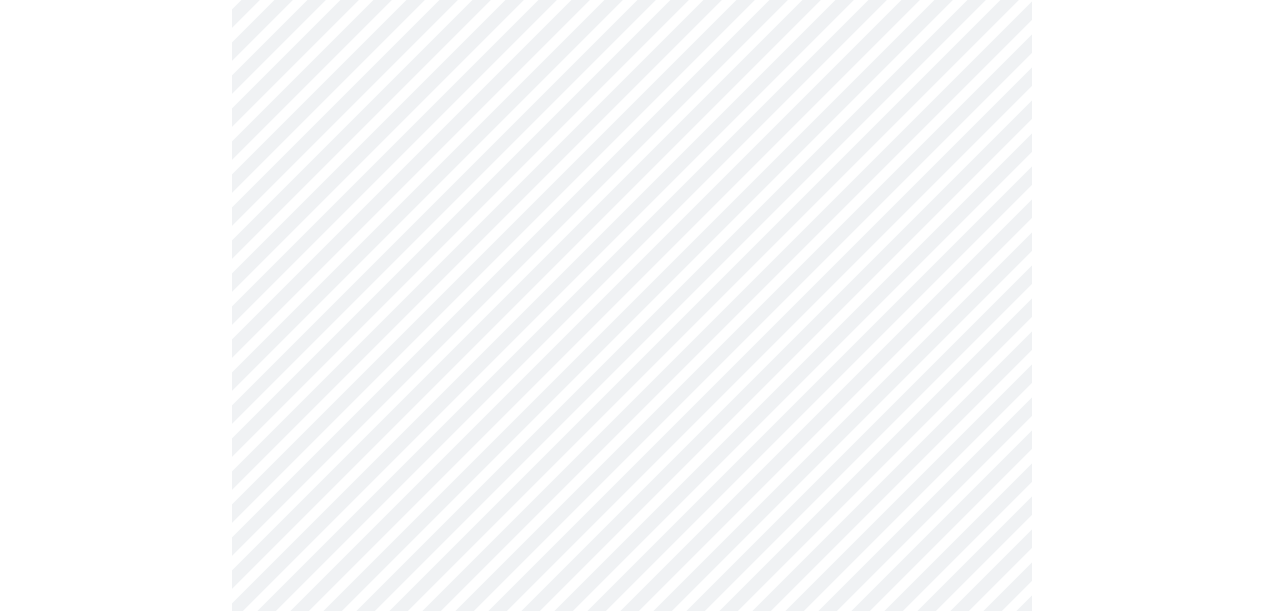 click on "MyMenopauseRx Appointments Messaging Labs Uploads Medications Community Refer a Friend Hi Mariajose   Intake Questions for Wed, Aug 6th 2025 @ 2:20pm-2:40pm 3  /  13 Settings Billing Invoices Log out" at bounding box center (632, 741) 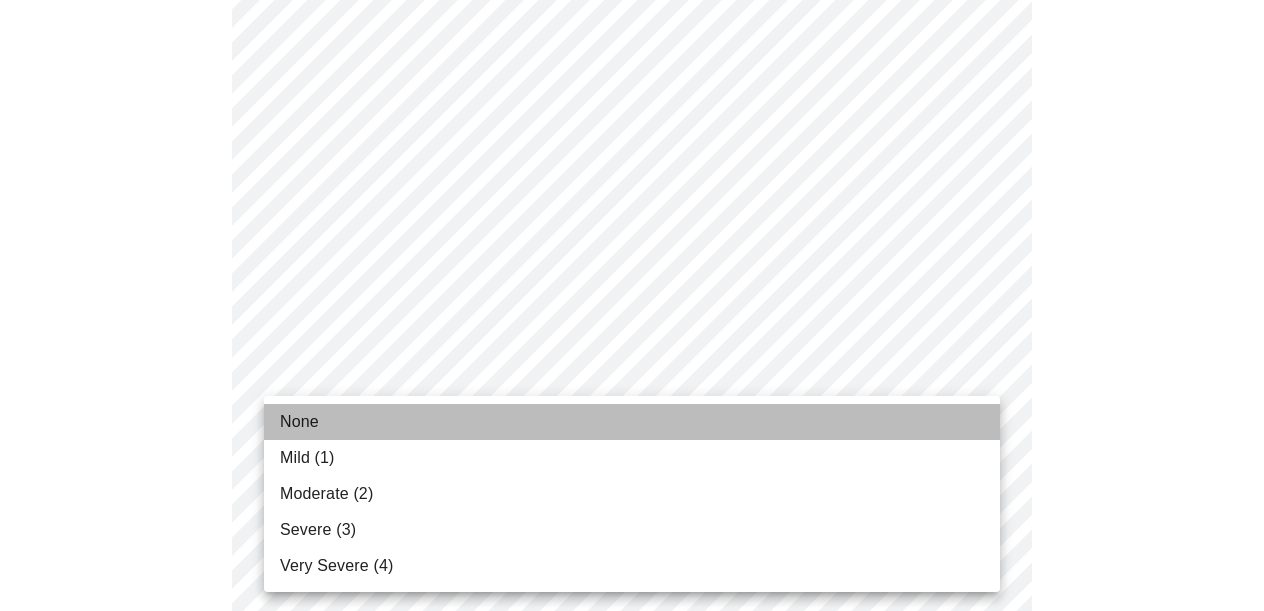 click on "None" at bounding box center [632, 422] 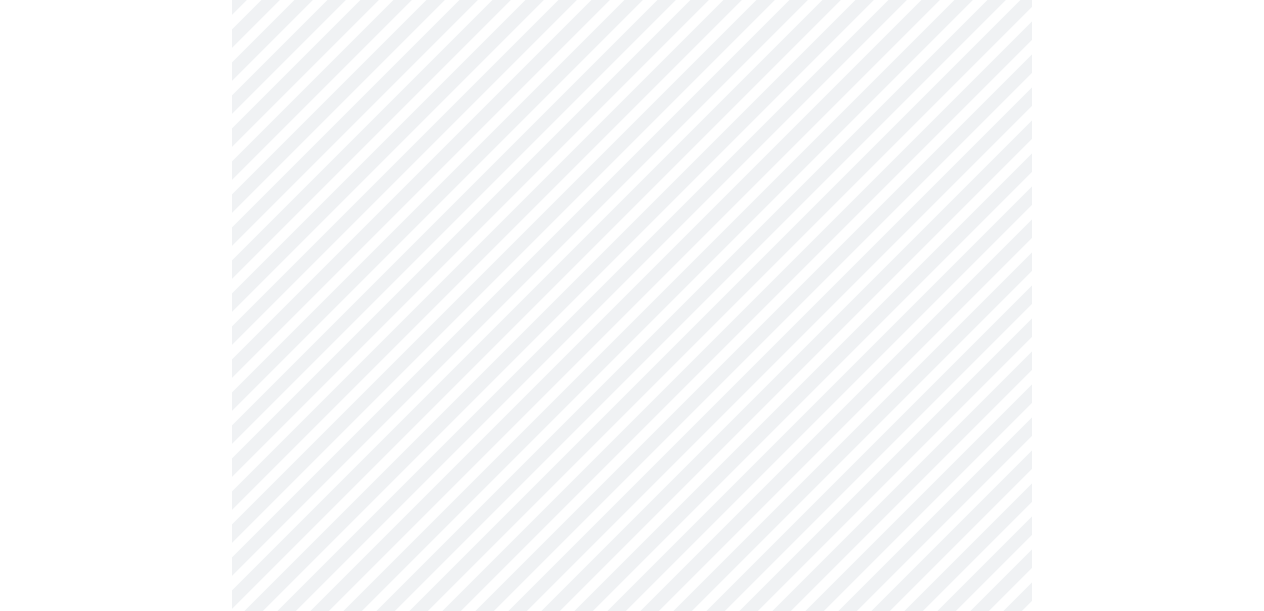 scroll, scrollTop: 716, scrollLeft: 0, axis: vertical 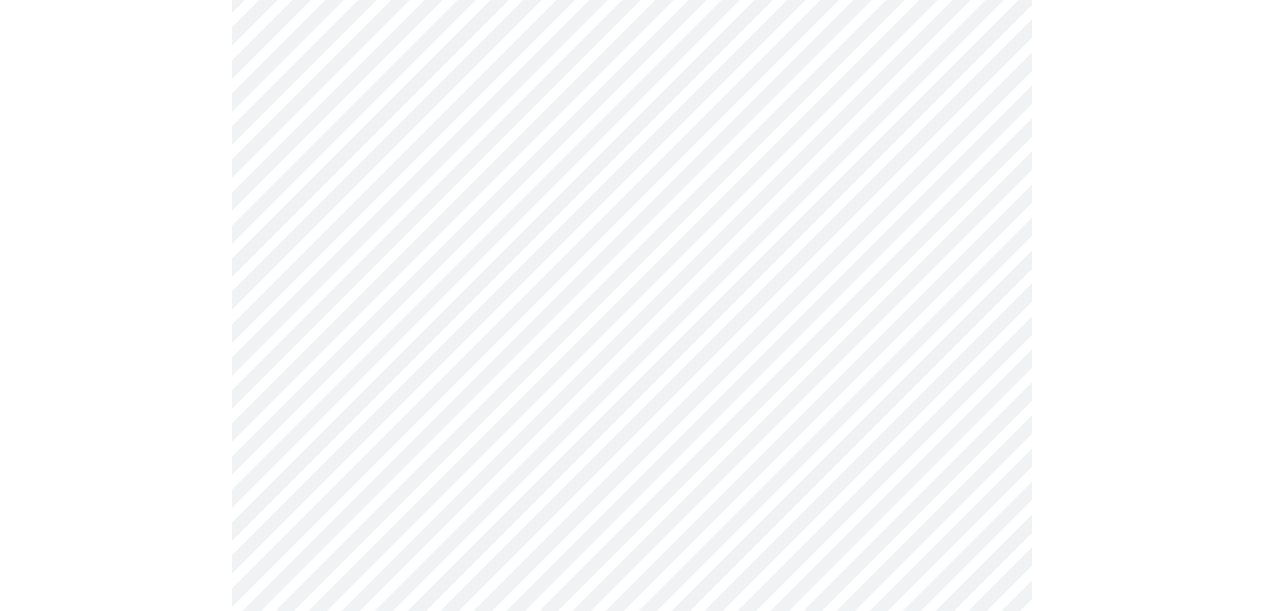 click on "MyMenopauseRx Appointments Messaging Labs Uploads Medications Community Refer a Friend Hi Mariajose   Intake Questions for Wed, Aug 6th 2025 @ 2:20pm-2:40pm 3  /  13 Settings Billing Invoices Log out" at bounding box center [632, 580] 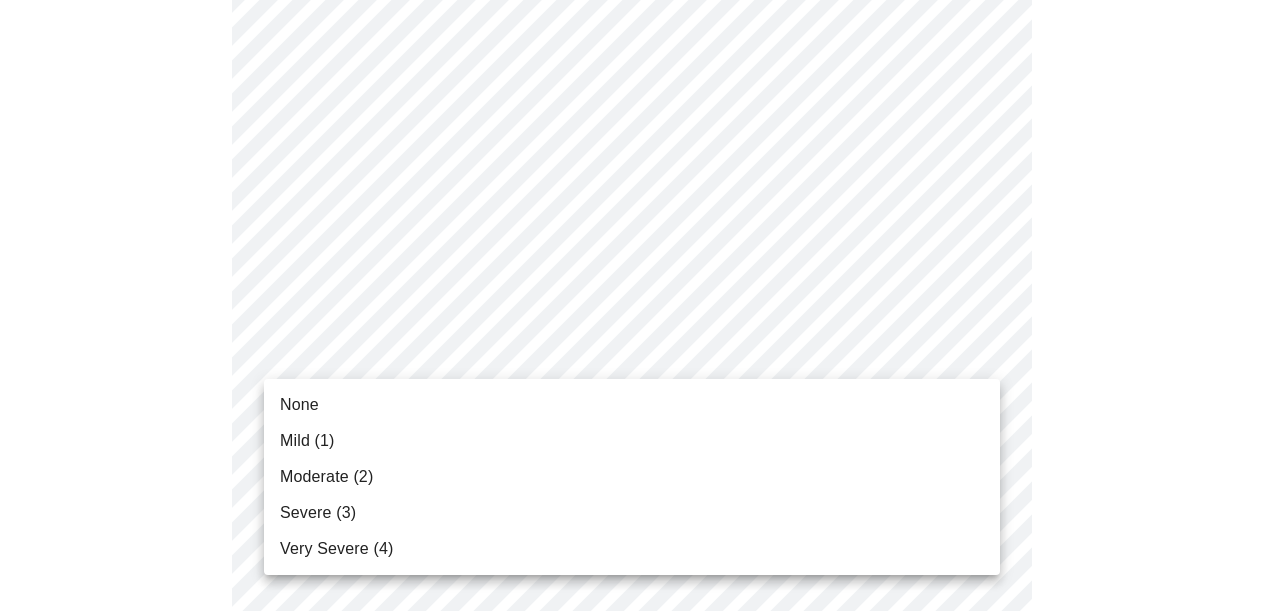 click on "Moderate (2)" at bounding box center (632, 477) 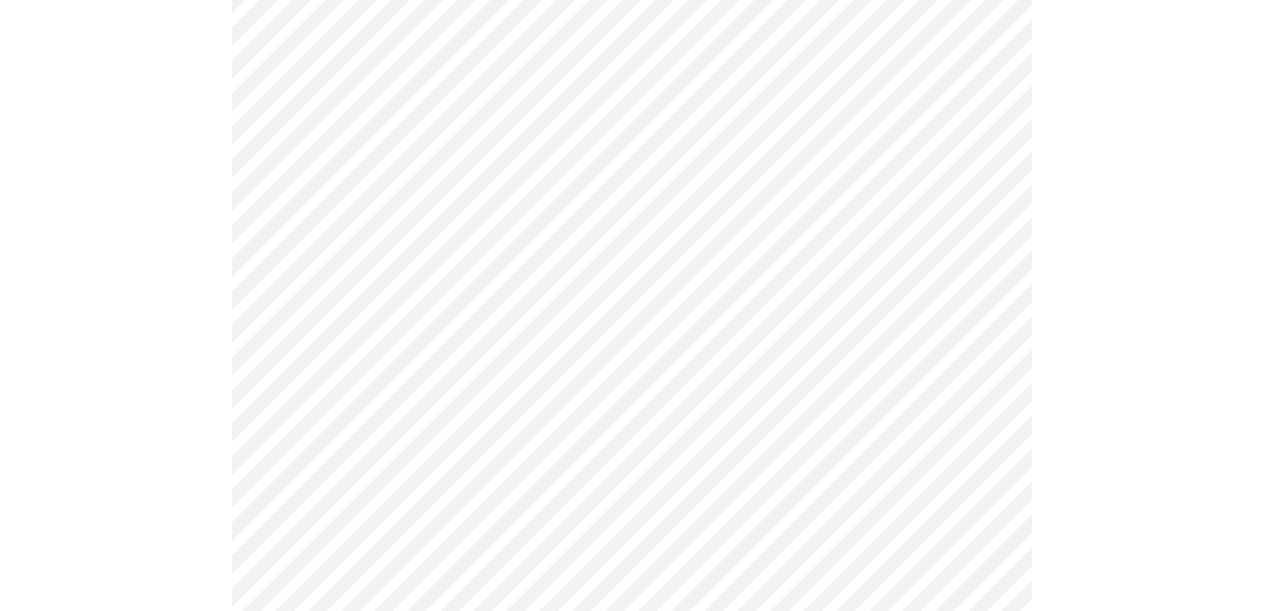 scroll, scrollTop: 970, scrollLeft: 0, axis: vertical 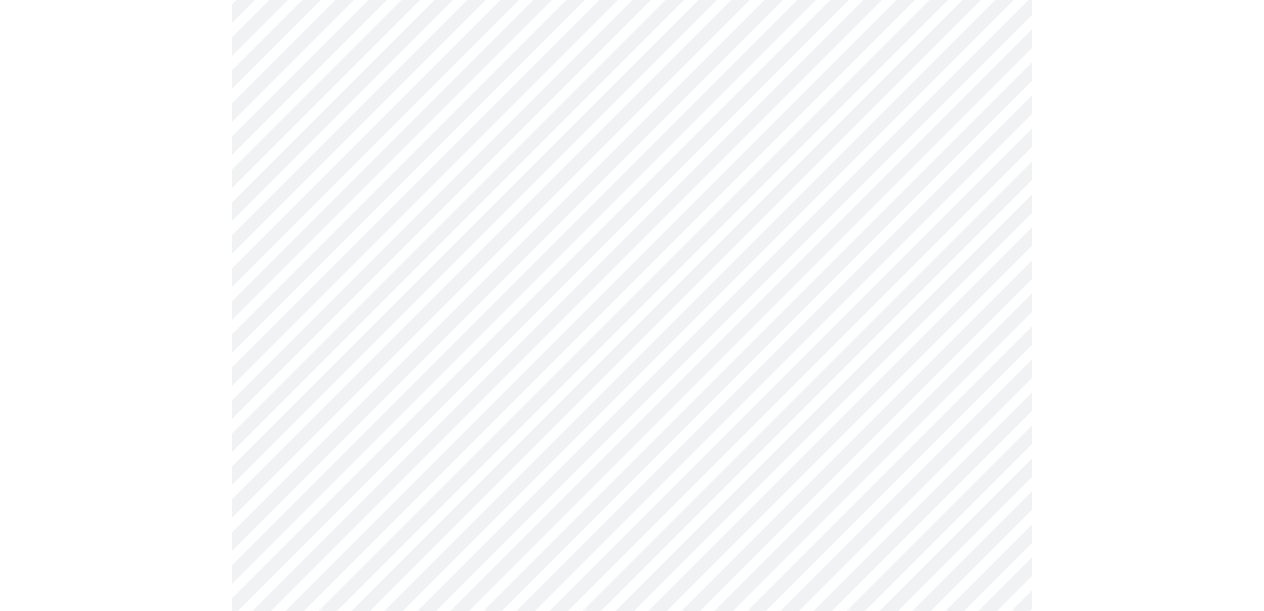 click on "MyMenopauseRx Appointments Messaging Labs Uploads Medications Community Refer a Friend Hi Mariajose   Intake Questions for Wed, Aug 6th 2025 @ 2:20pm-2:40pm 3  /  13 Settings Billing Invoices Log out" at bounding box center (632, 312) 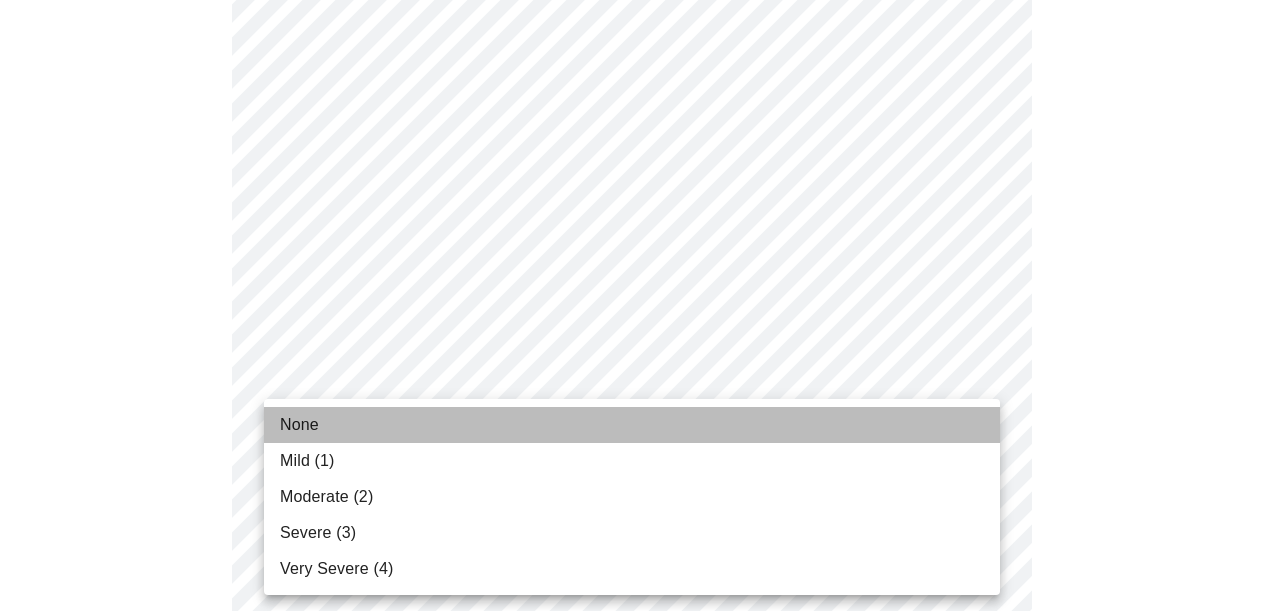 click on "None" at bounding box center [632, 425] 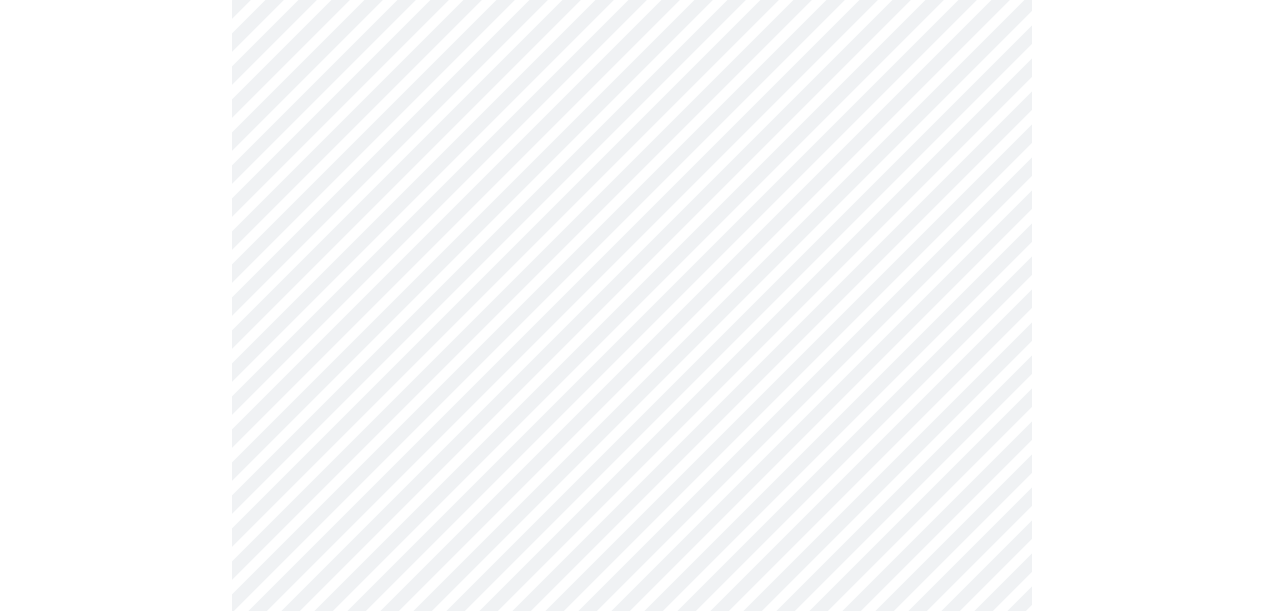 scroll, scrollTop: 1183, scrollLeft: 0, axis: vertical 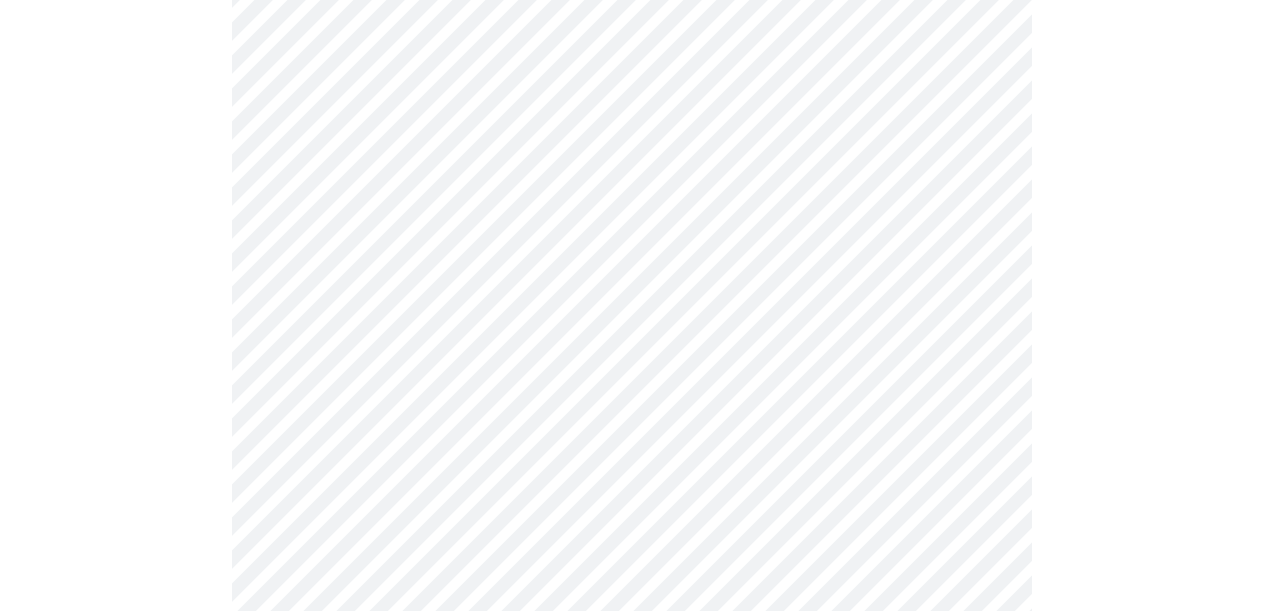 click on "MyMenopauseRx Appointments Messaging Labs Uploads Medications Community Refer a Friend Hi Mariajose   Intake Questions for Wed, Aug 6th 2025 @ 2:20pm-2:40pm 3  /  13 Settings Billing Invoices Log out" at bounding box center (632, 85) 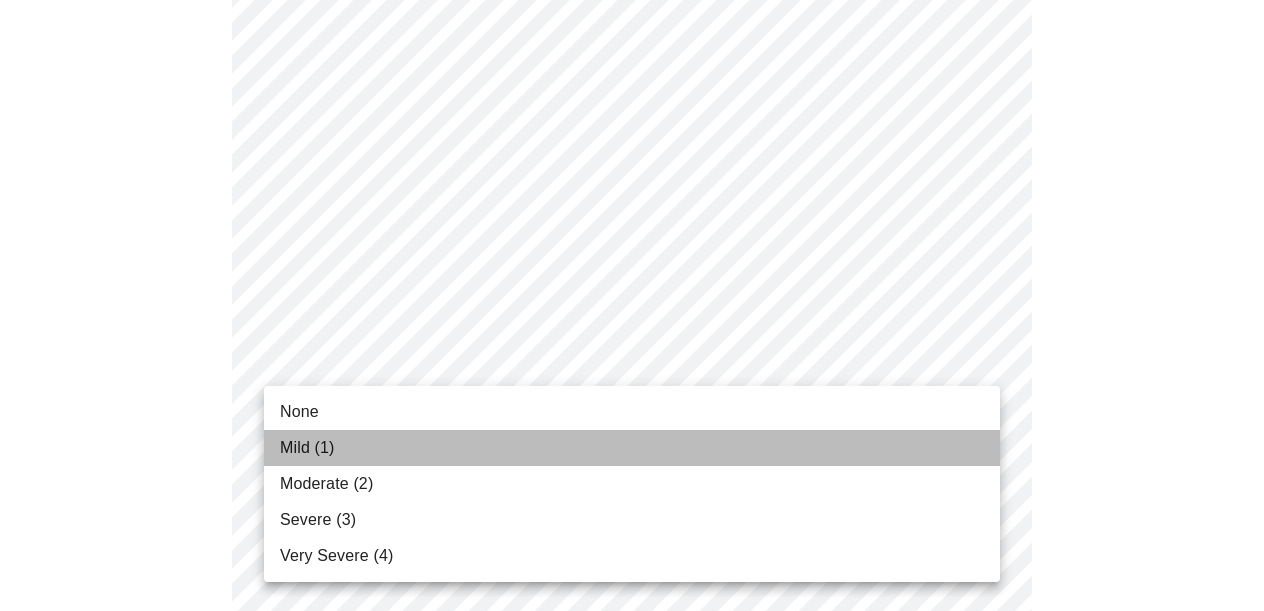 click on "Mild (1)" at bounding box center (632, 448) 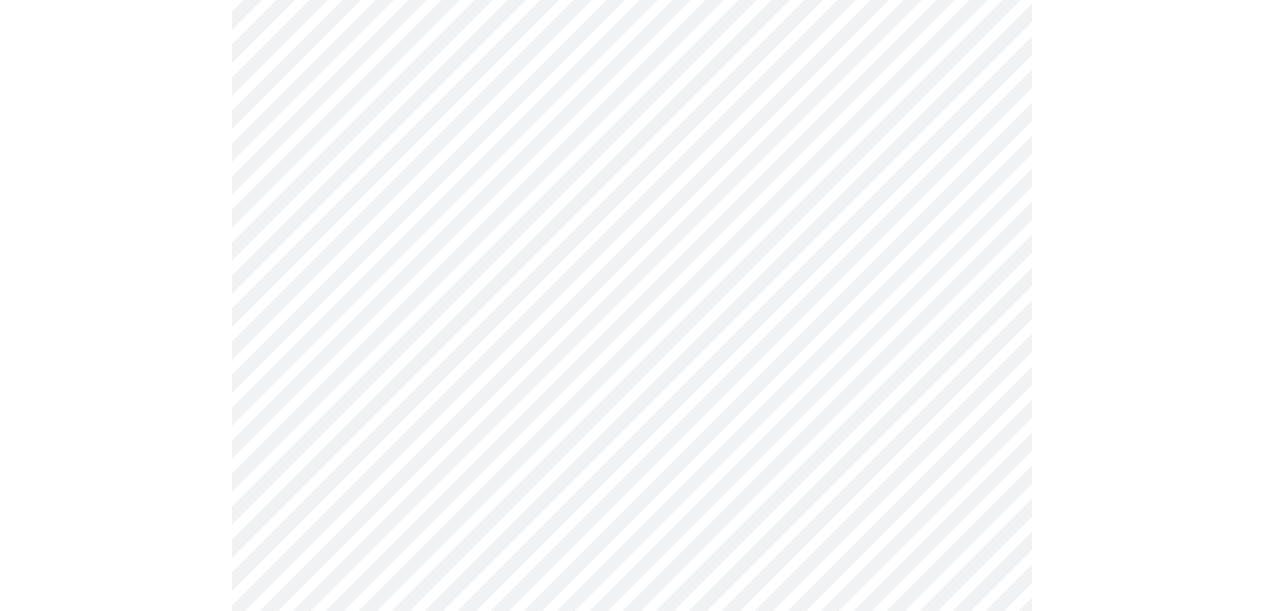scroll, scrollTop: 1359, scrollLeft: 0, axis: vertical 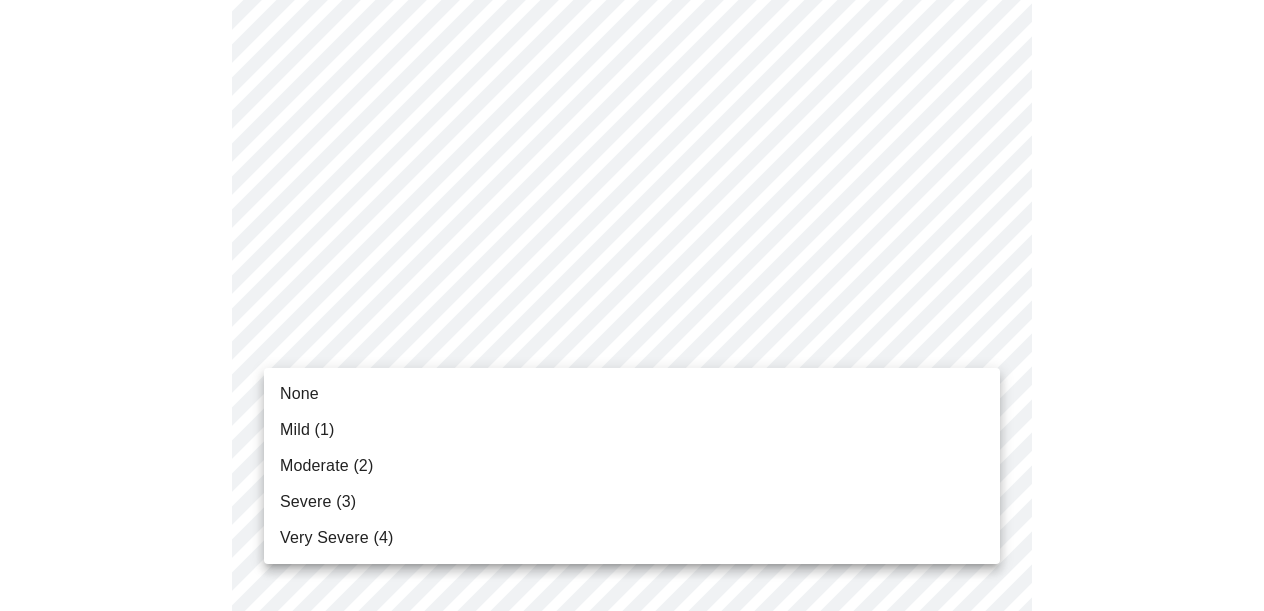 click on "Severe (3)" at bounding box center (632, 502) 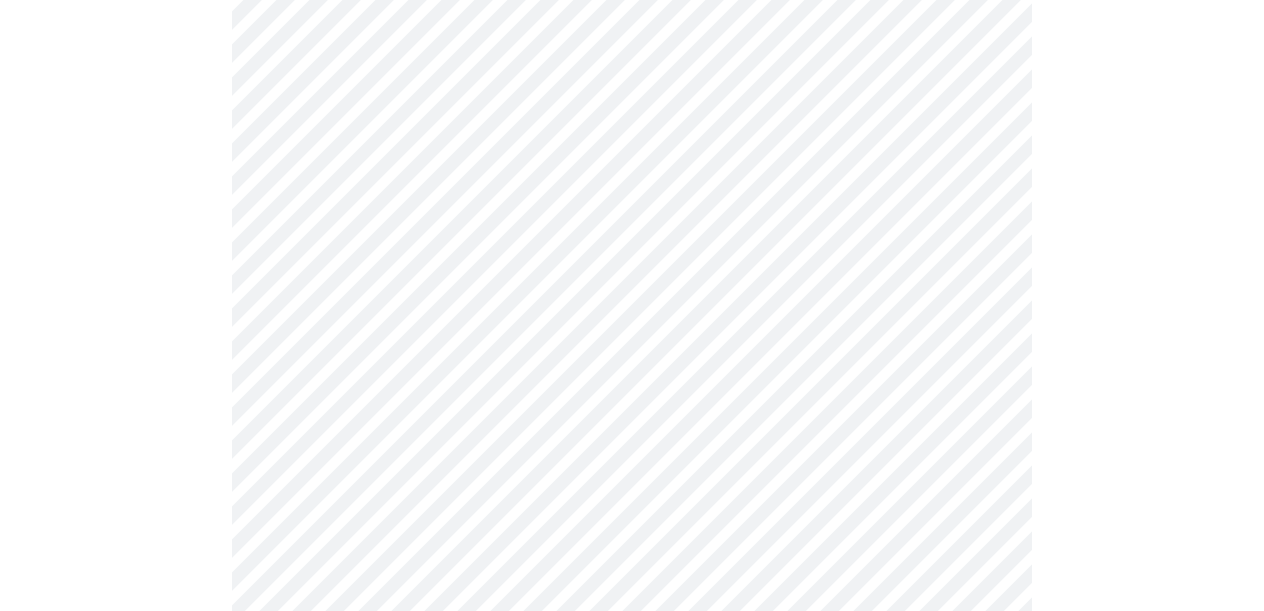 scroll, scrollTop: 1584, scrollLeft: 0, axis: vertical 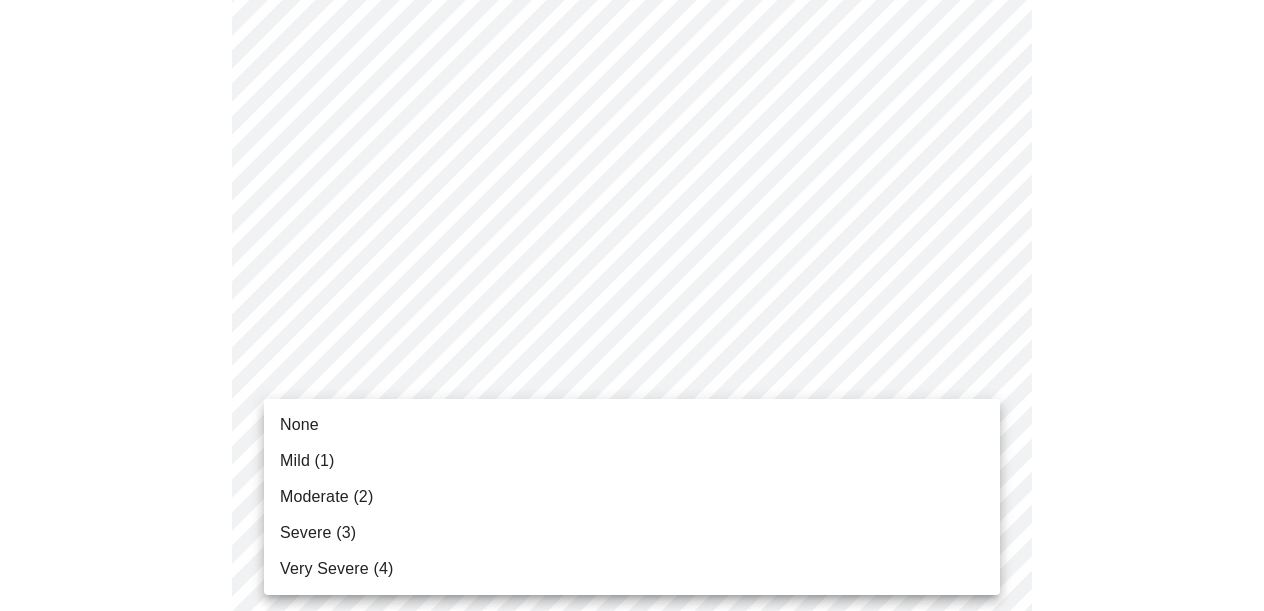 click on "MyMenopauseRx Appointments Messaging Labs Uploads Medications Community Refer a Friend Hi Mariajose   Intake Questions for Wed, Aug 6th 2025 @ 2:20pm-2:40pm 3  /  13 Settings Billing Invoices Log out None Mild (1) Moderate (2) Severe (3) Very Severe (4)" at bounding box center [632, -344] 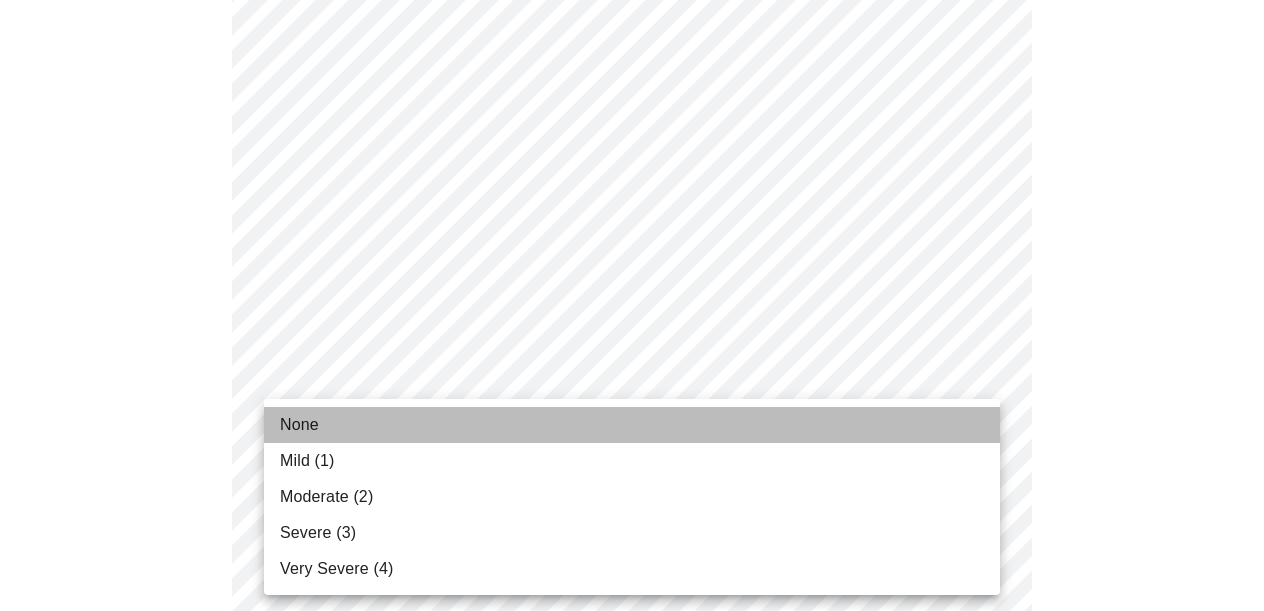 click on "None" at bounding box center (632, 425) 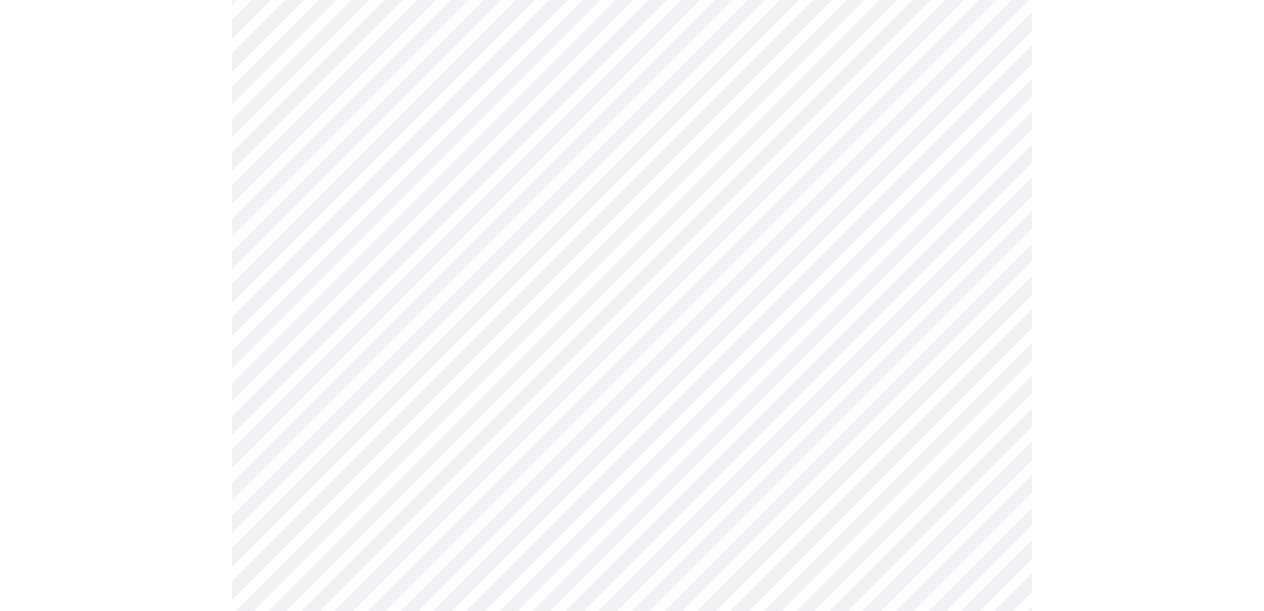 scroll, scrollTop: 1825, scrollLeft: 0, axis: vertical 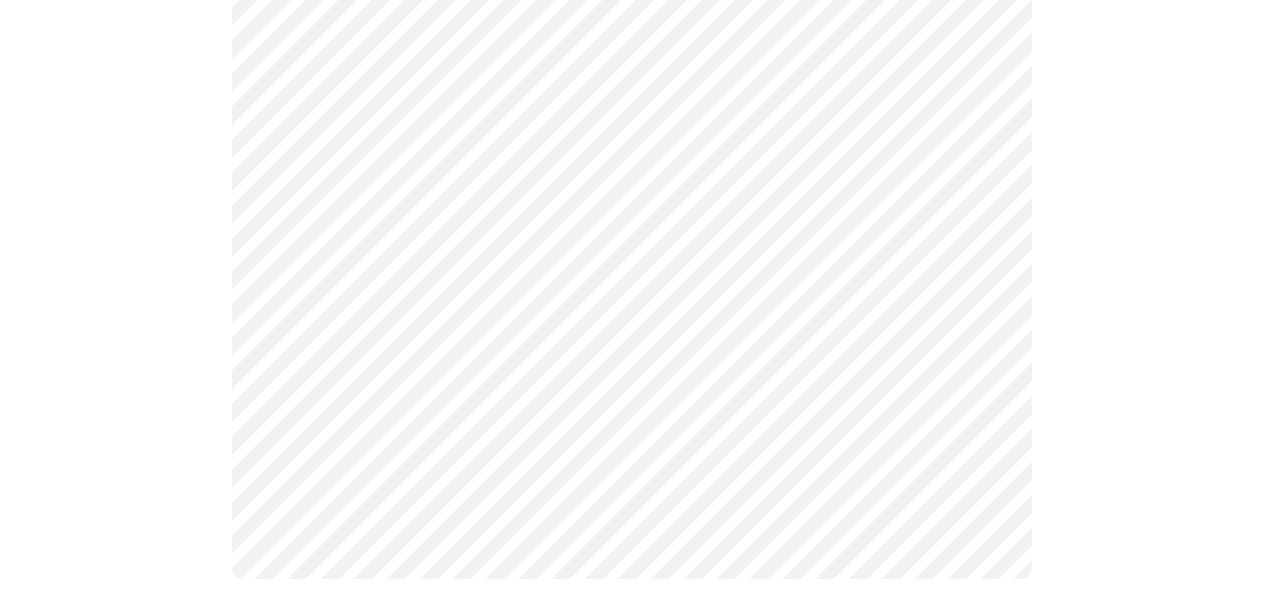 click at bounding box center (632, -516) 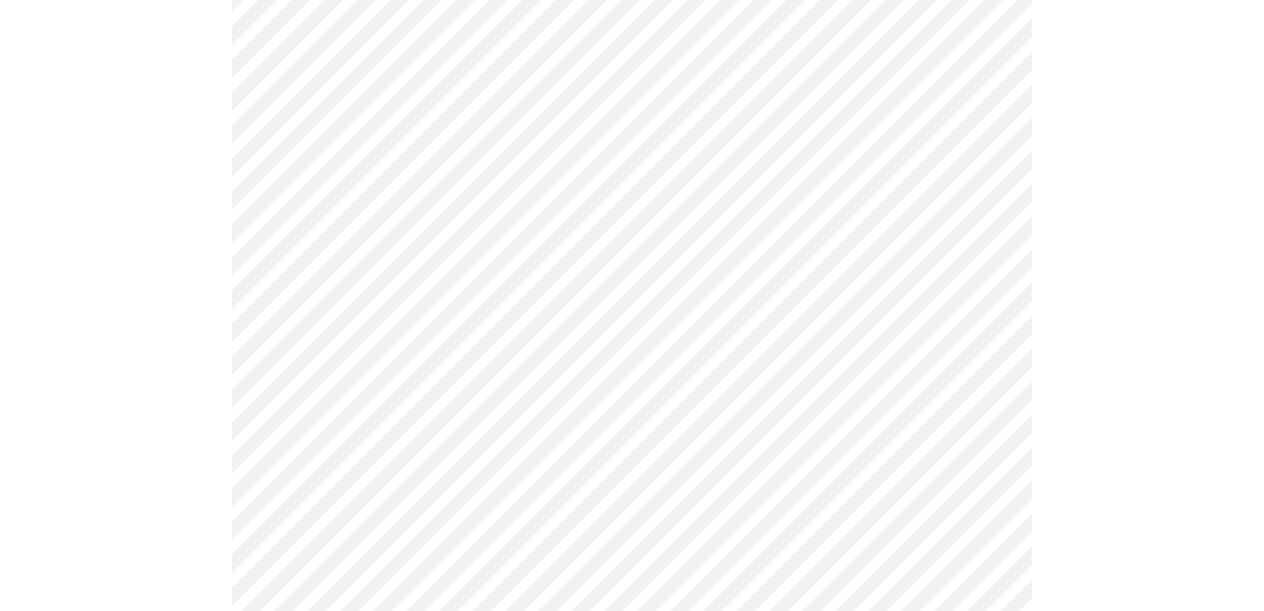 scroll, scrollTop: 1688, scrollLeft: 0, axis: vertical 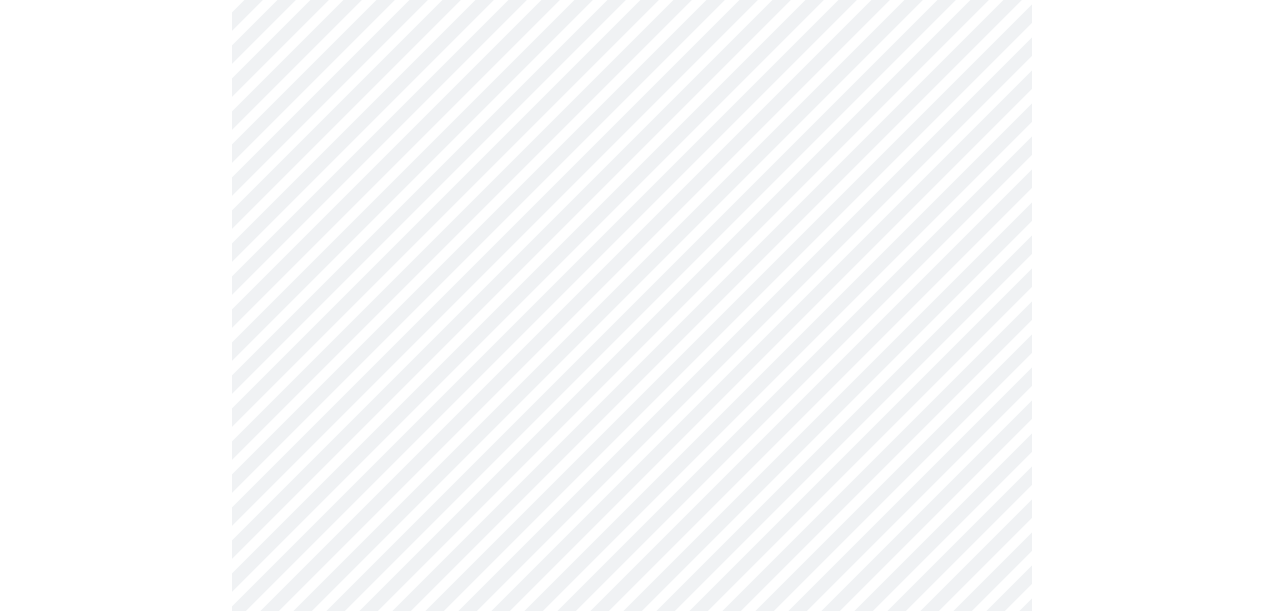 click on "MyMenopauseRx Appointments Messaging Labs Uploads Medications Community Refer a Friend Hi Mariajose   Intake Questions for Wed, Aug 6th 2025 @ 2:20pm-2:40pm 3  /  13 Settings Billing Invoices Log out" at bounding box center [632, -462] 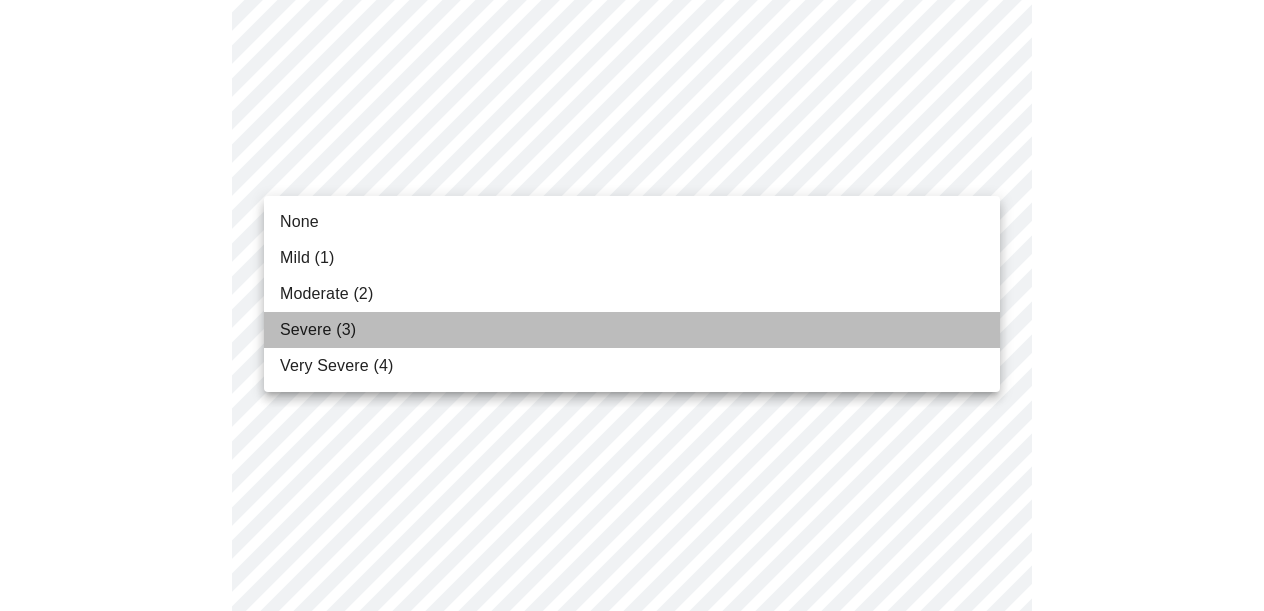 click on "Severe (3)" at bounding box center [318, 330] 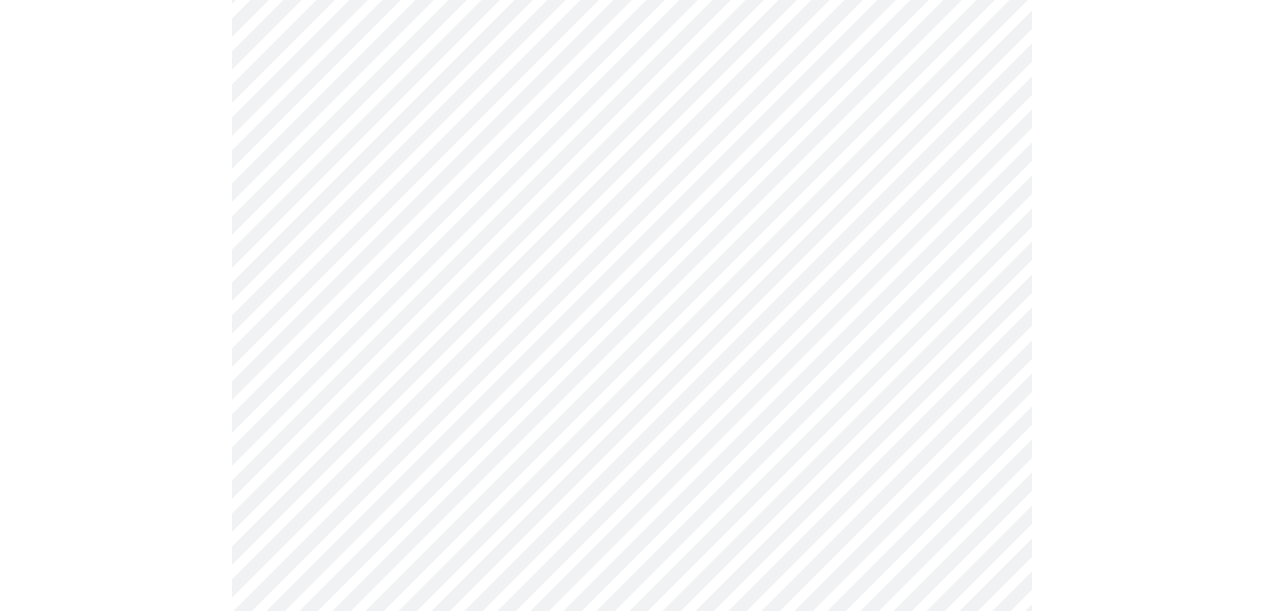scroll, scrollTop: 705, scrollLeft: 0, axis: vertical 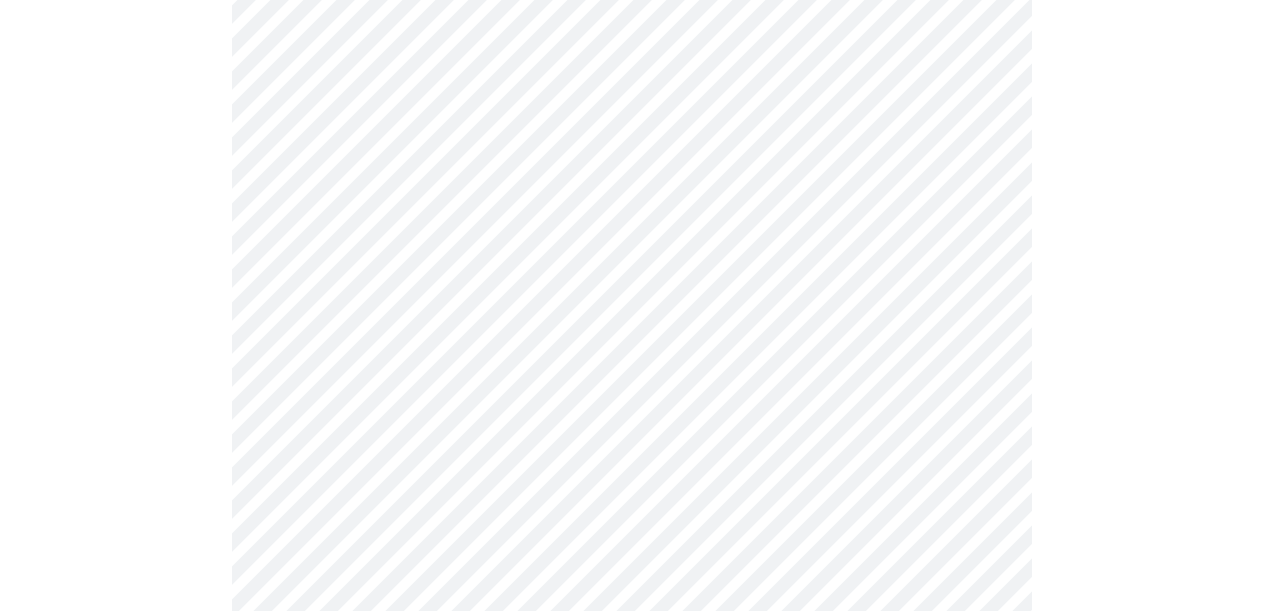 click on "MyMenopauseRx Appointments Messaging Labs Uploads Medications Community Refer a Friend Hi Mariajose   Intake Questions for Wed, Aug 6th 2025 @ 2:20pm-2:40pm 3  /  13 Settings Billing Invoices Log out" at bounding box center (632, 507) 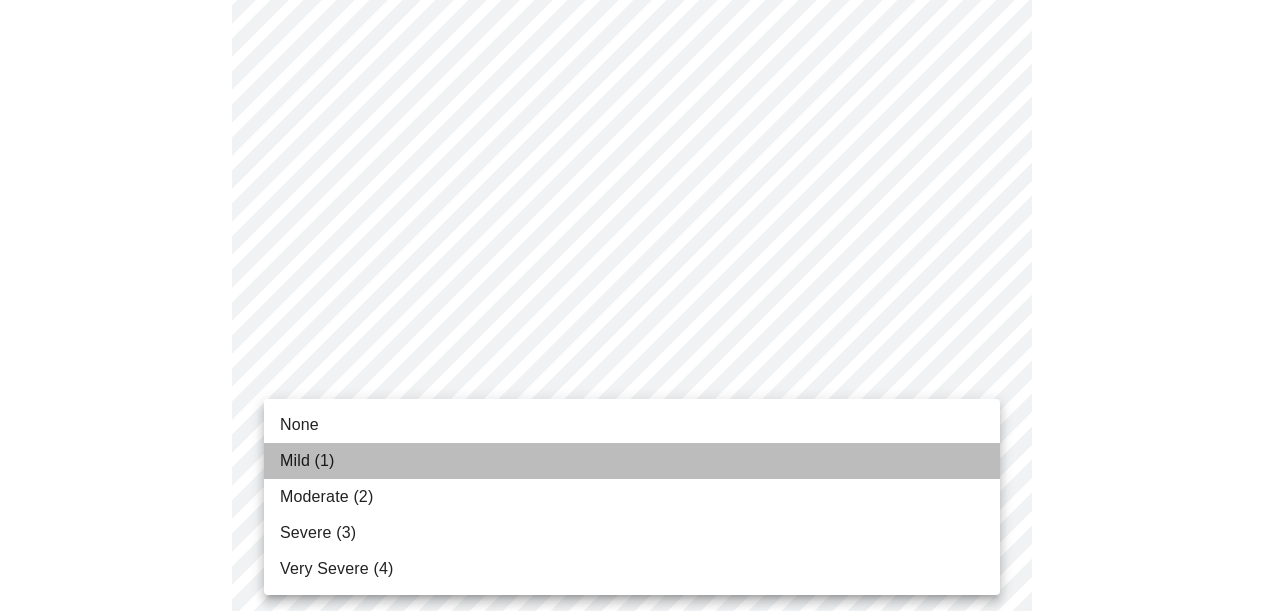 click on "Mild (1)" at bounding box center [632, 461] 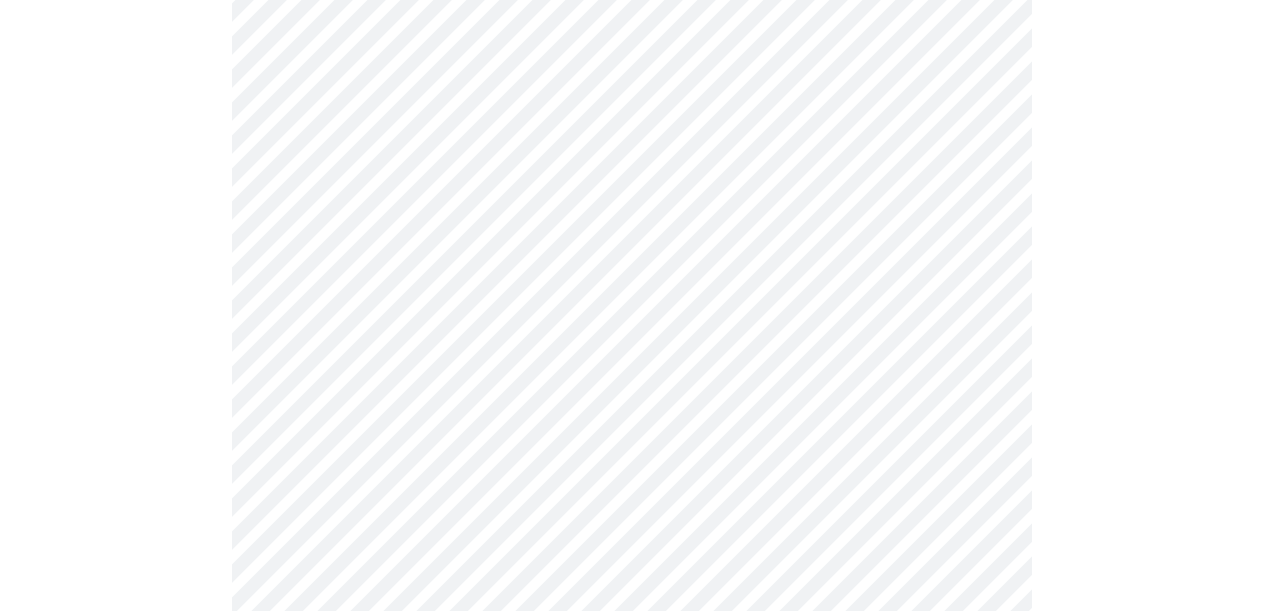 scroll, scrollTop: 951, scrollLeft: 0, axis: vertical 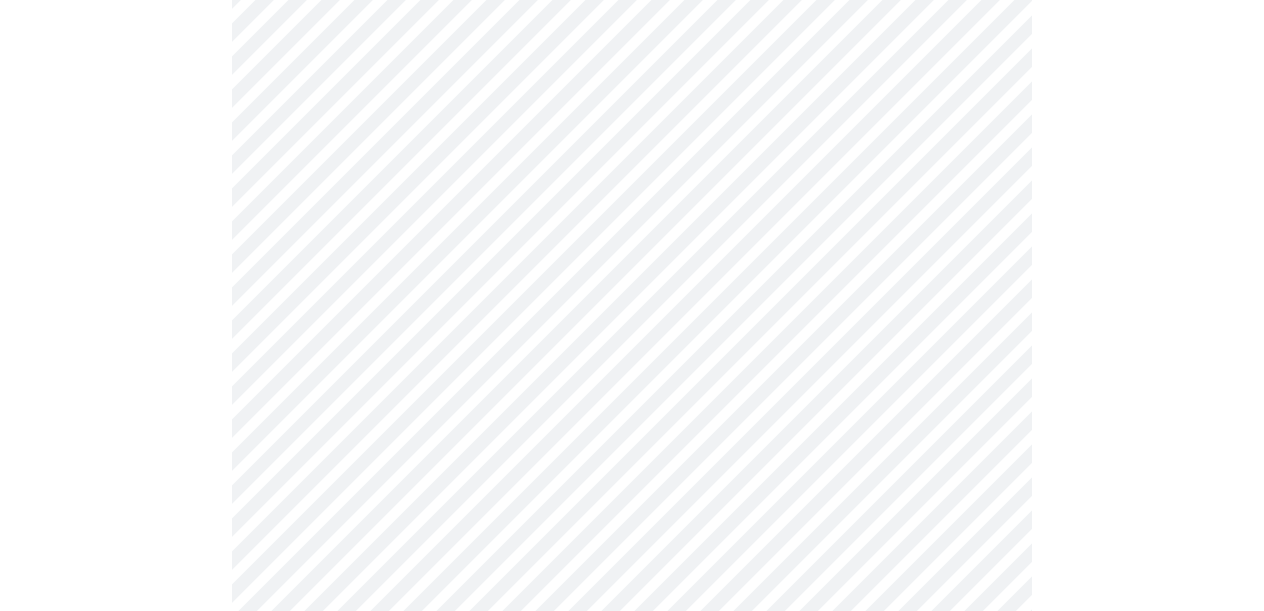 click on "MyMenopauseRx Appointments Messaging Labs Uploads Medications Community Refer a Friend Hi Mariajose   Intake Questions for Wed, Aug 6th 2025 @ 2:20pm-2:40pm 4  /  13 Settings Billing Invoices Log out" at bounding box center (632, 17) 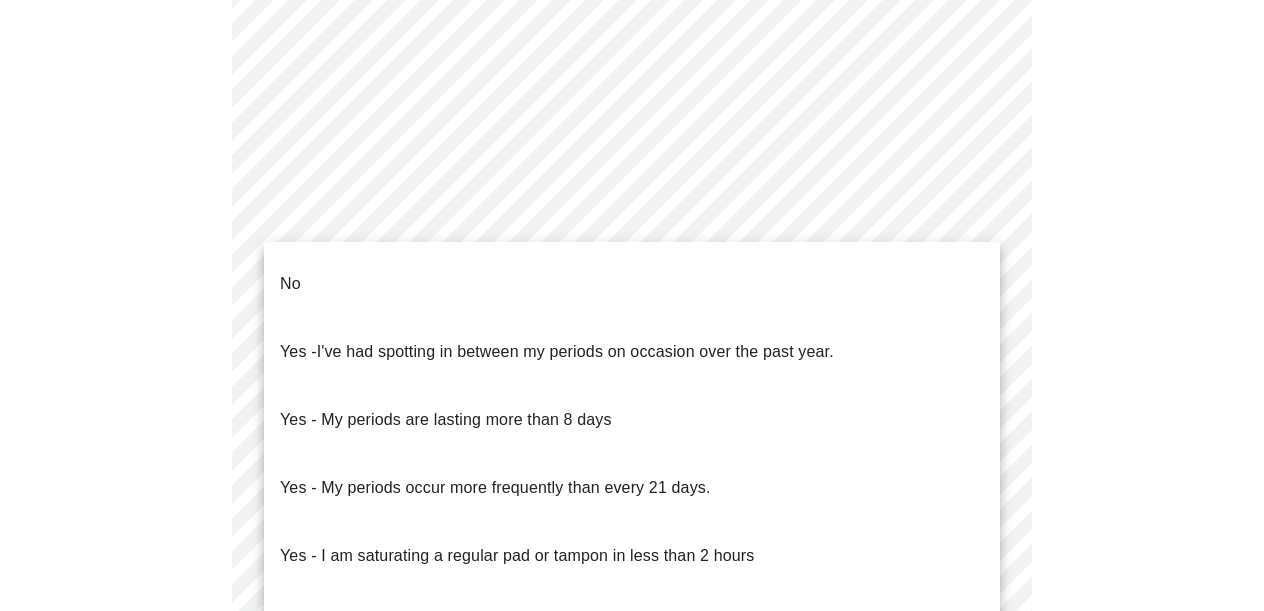 click on "No" at bounding box center (632, 284) 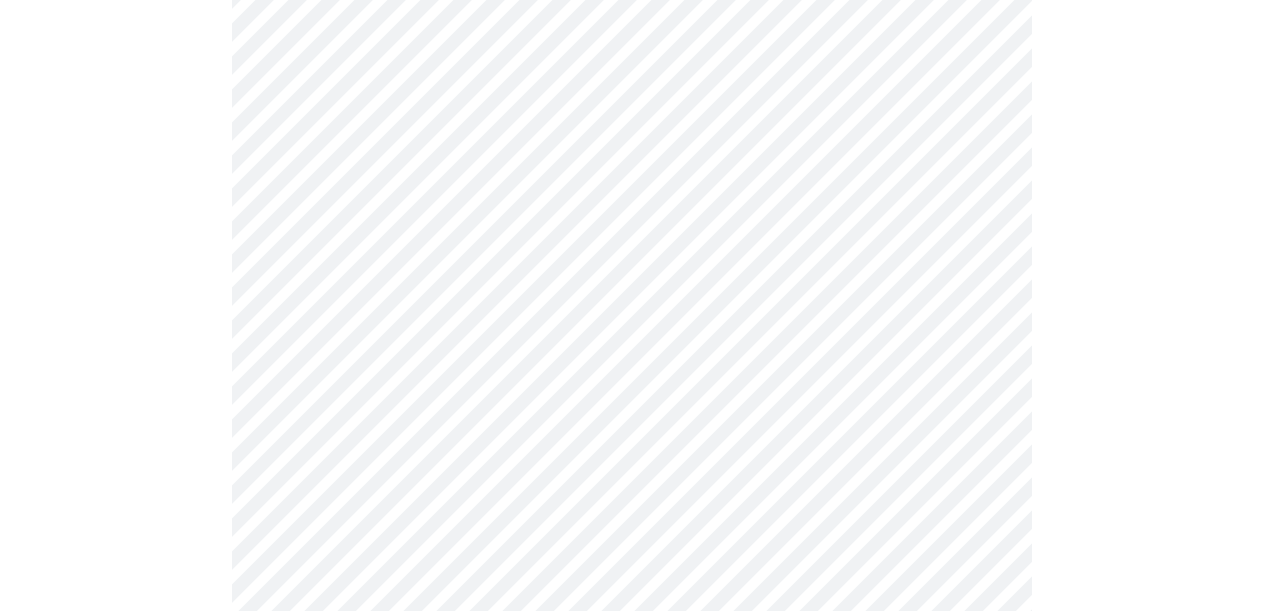 click on "MyMenopauseRx Appointments Messaging Labs Uploads Medications Community Refer a Friend Hi Mariajose   Intake Questions for Wed, Aug 6th 2025 @ 2:20pm-2:40pm 4  /  13 Settings Billing Invoices Log out" at bounding box center (632, 11) 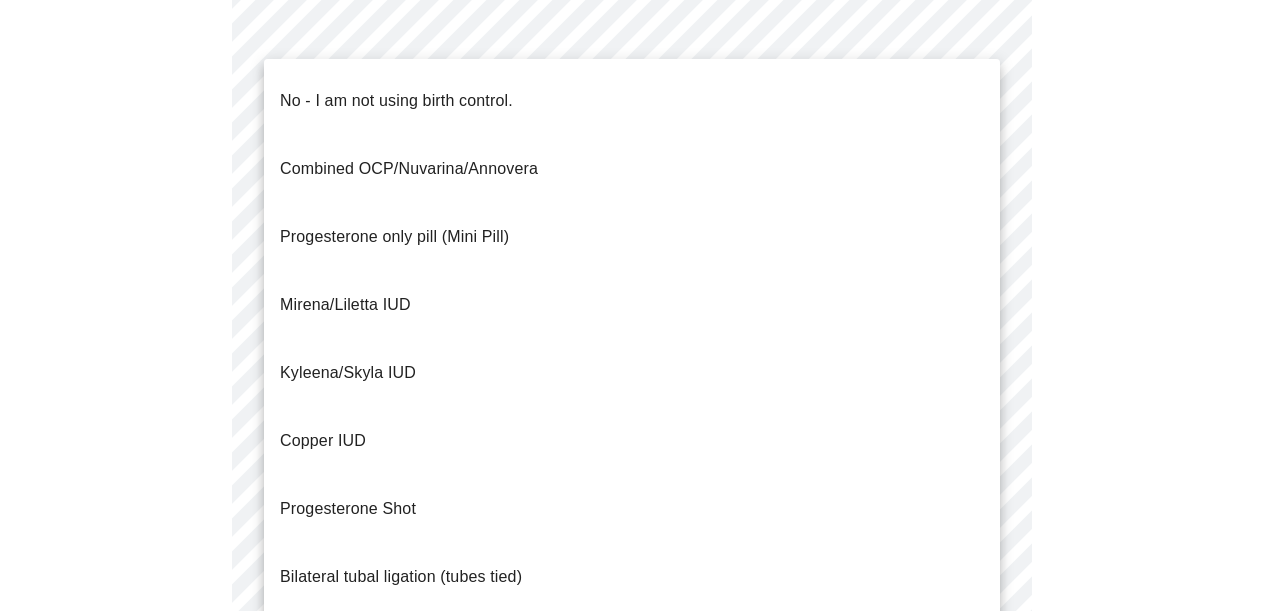click on "No - I am not using birth control." at bounding box center (396, 101) 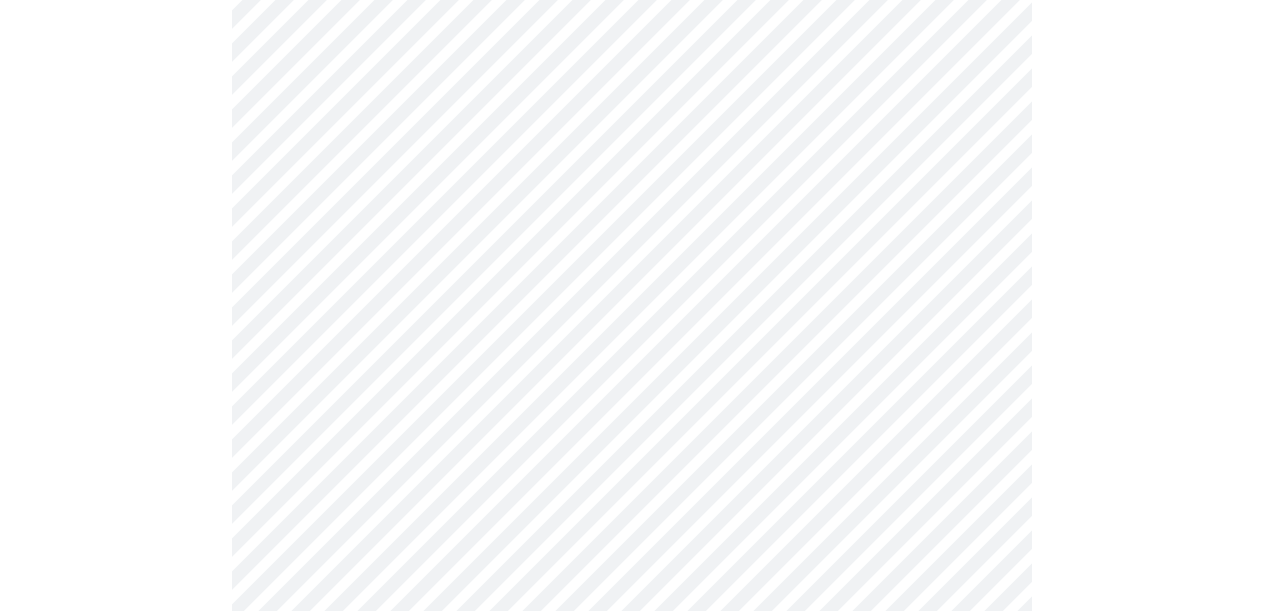 scroll, scrollTop: 1154, scrollLeft: 0, axis: vertical 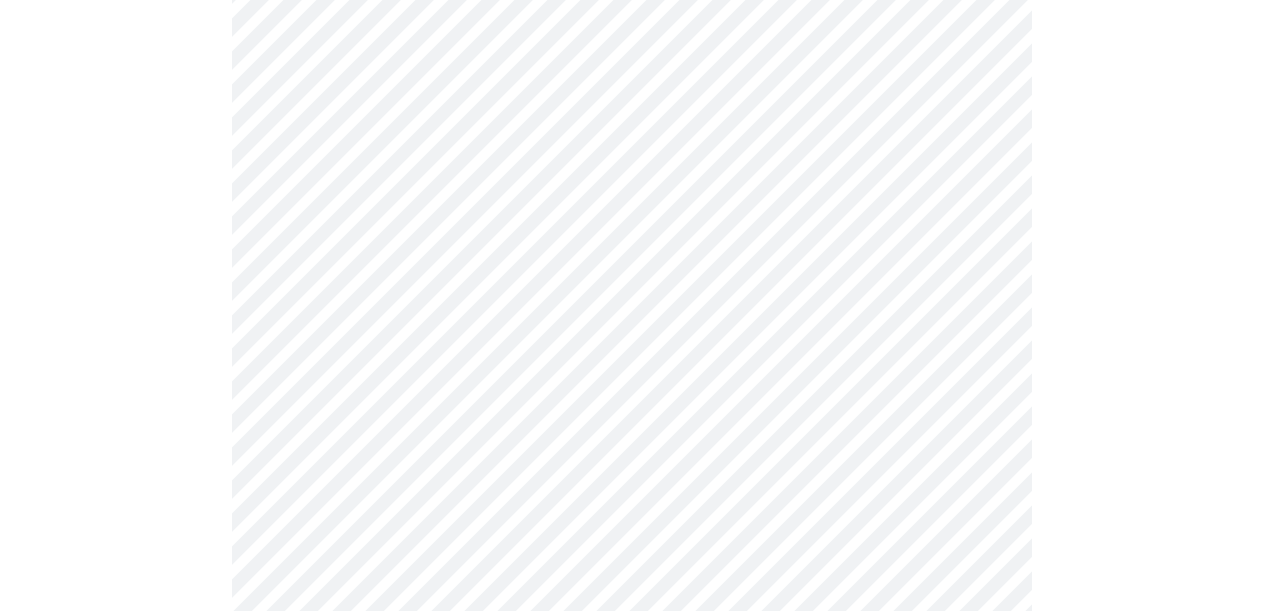 click on "MyMenopauseRx Appointments Messaging Labs Uploads Medications Community Refer a Friend Hi Mariajose   Intake Questions for Wed, Aug 6th 2025 @ 2:20pm-2:40pm 4  /  13 Settings Billing Invoices Log out" at bounding box center (632, -198) 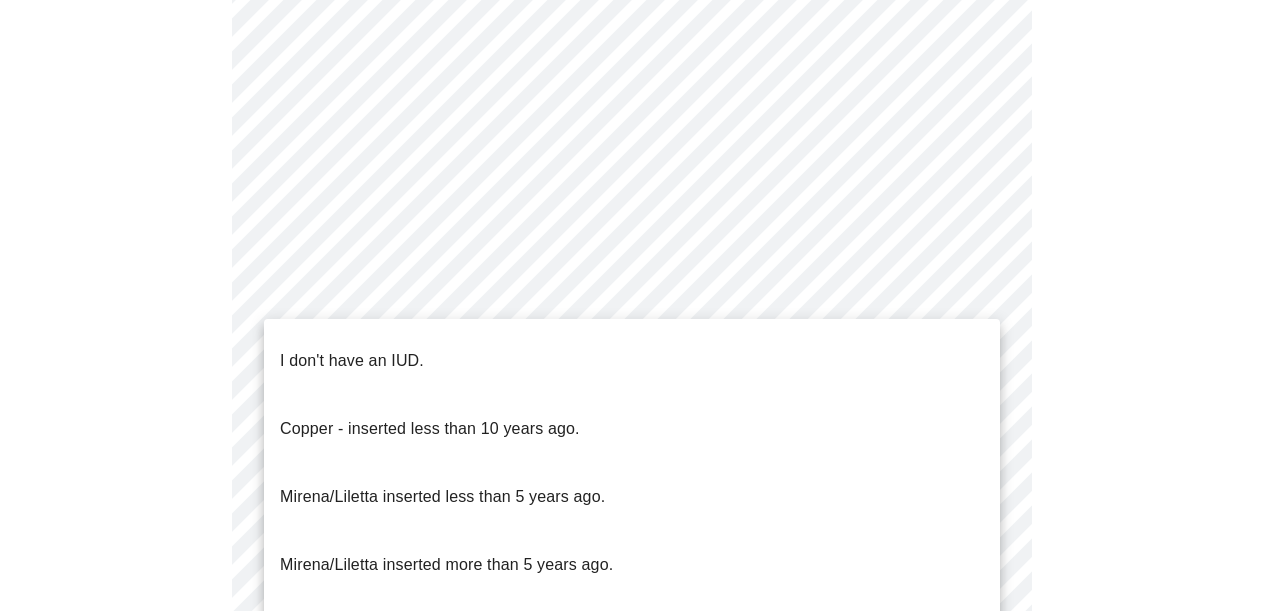 click on "I don't have an IUD." at bounding box center [632, 361] 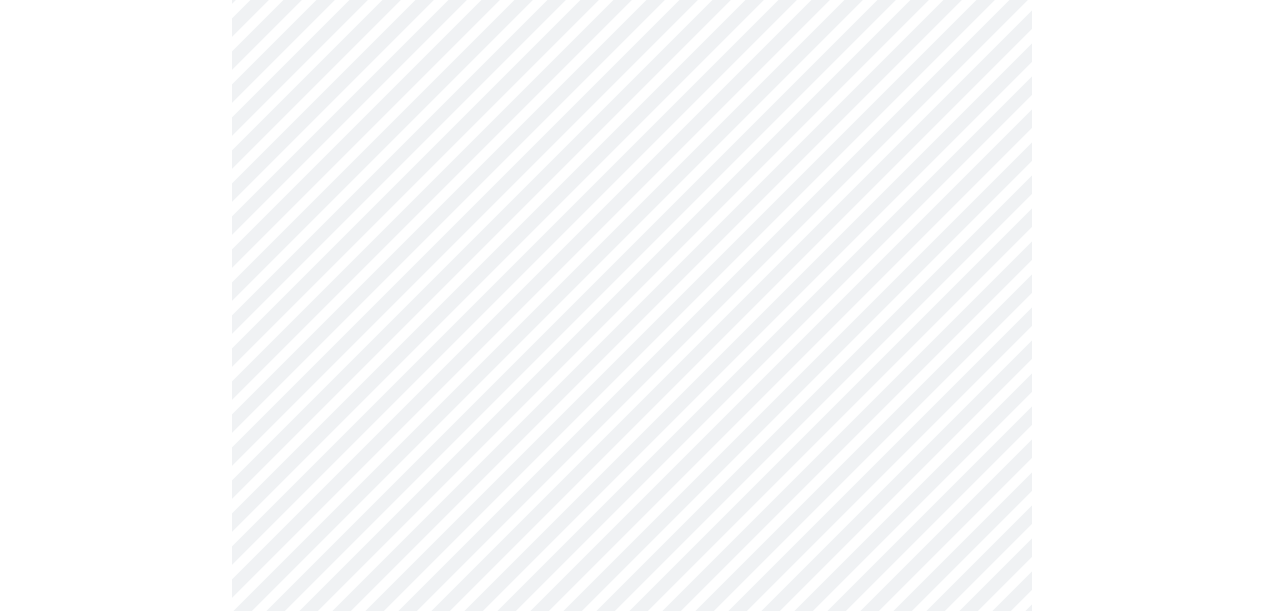 click on "MyMenopauseRx Appointments Messaging Labs Uploads Medications Community Refer a Friend Hi Mariajose   Intake Questions for Wed, Aug 6th 2025 @ 2:20pm-2:40pm 4  /  13 Settings Billing Invoices Log out" at bounding box center [632, -204] 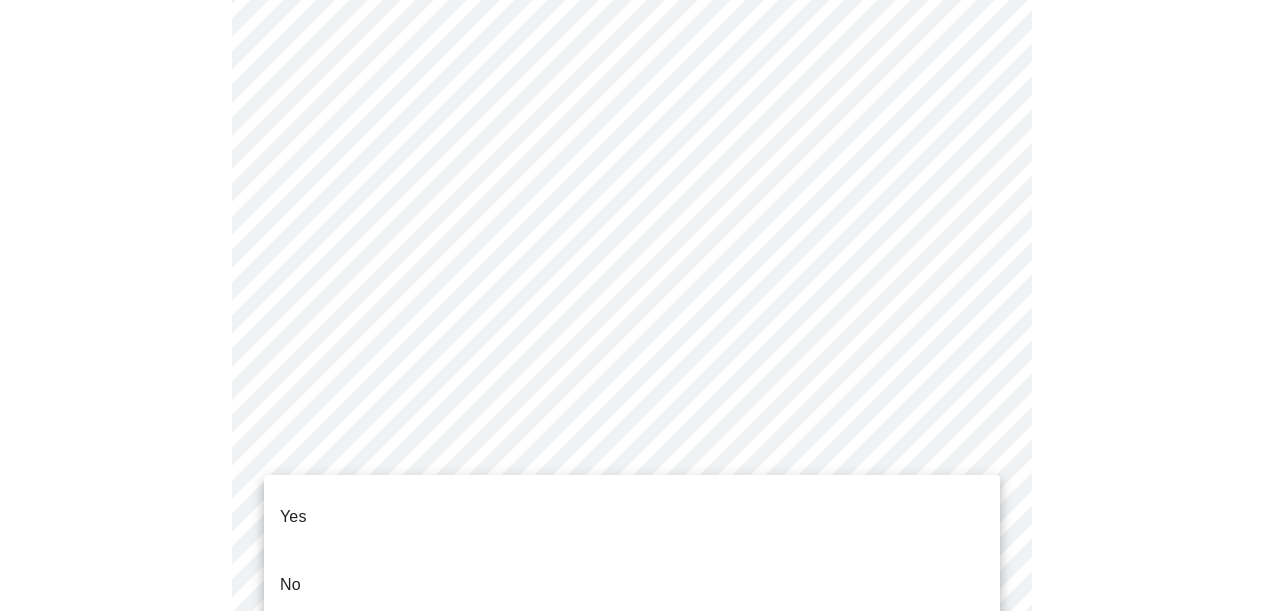 click on "Yes" at bounding box center [632, 517] 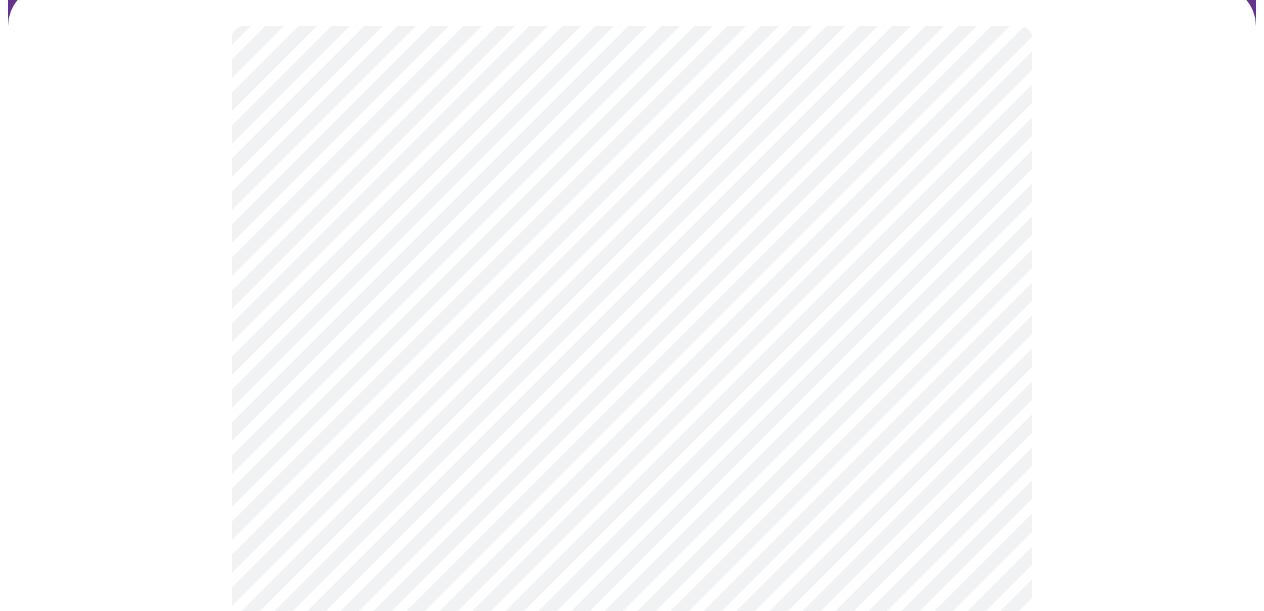 scroll, scrollTop: 194, scrollLeft: 0, axis: vertical 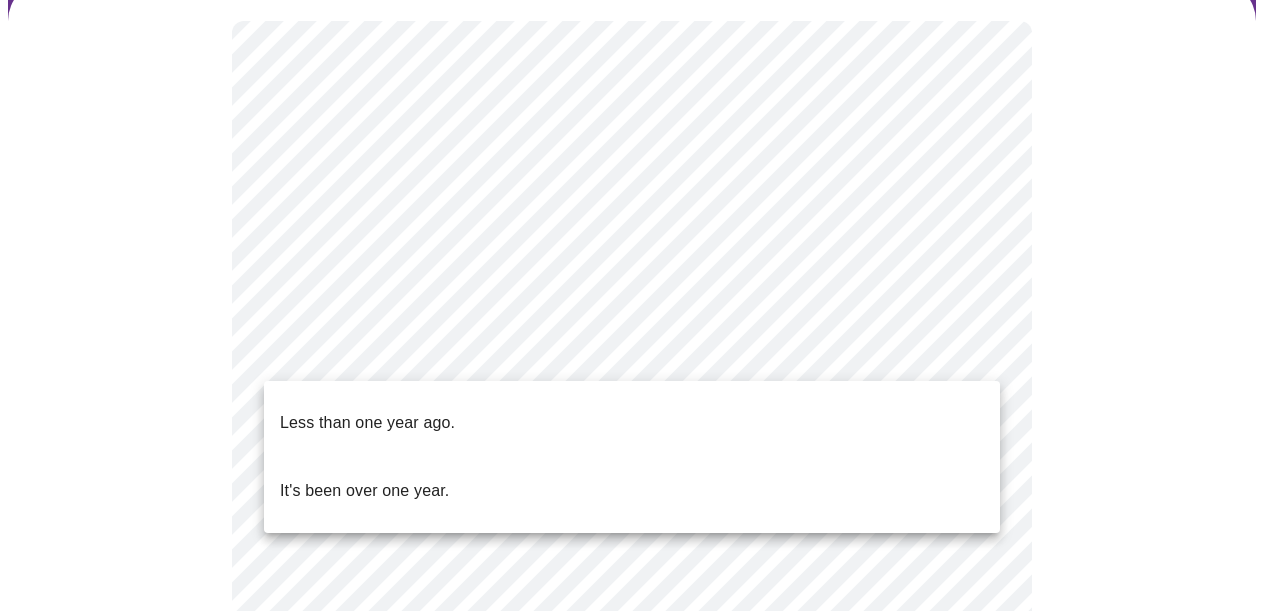 click on "MyMenopauseRx Appointments Messaging Labs Uploads Medications Community Refer a Friend Hi Mariajose   Intake Questions for Wed, Aug 6th 2025 @ 2:20pm-2:40pm 5  /  13 Settings Billing Invoices Log out Less than one year ago.
It's been over one year." at bounding box center (632, 480) 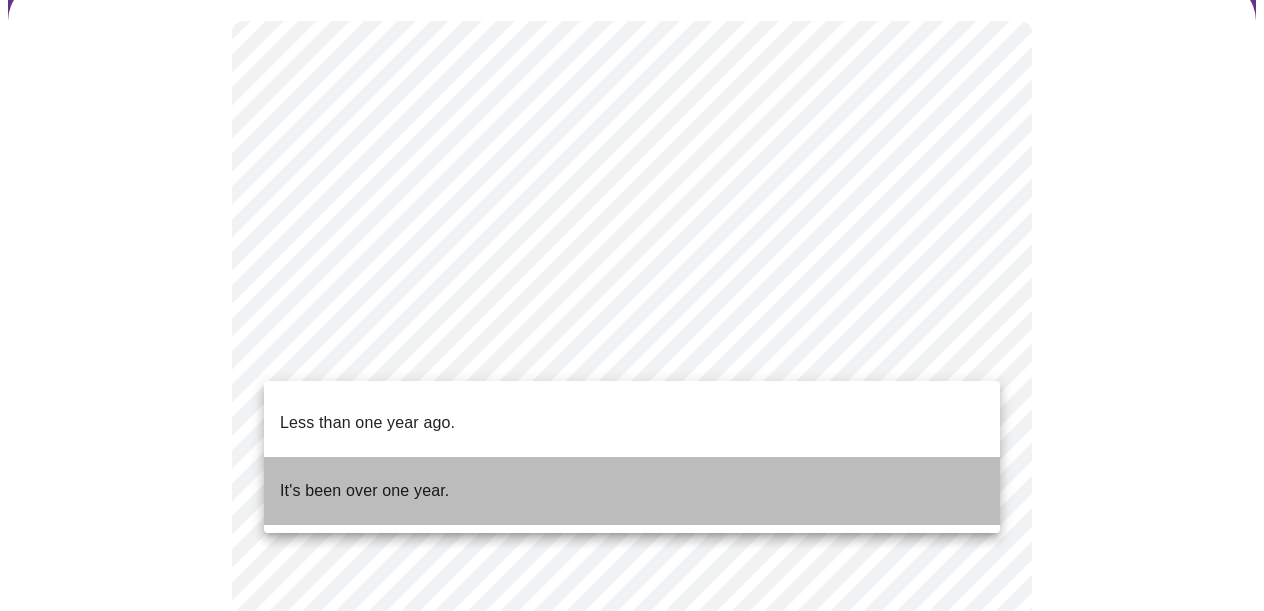 click on "It's been over one year." at bounding box center [632, 491] 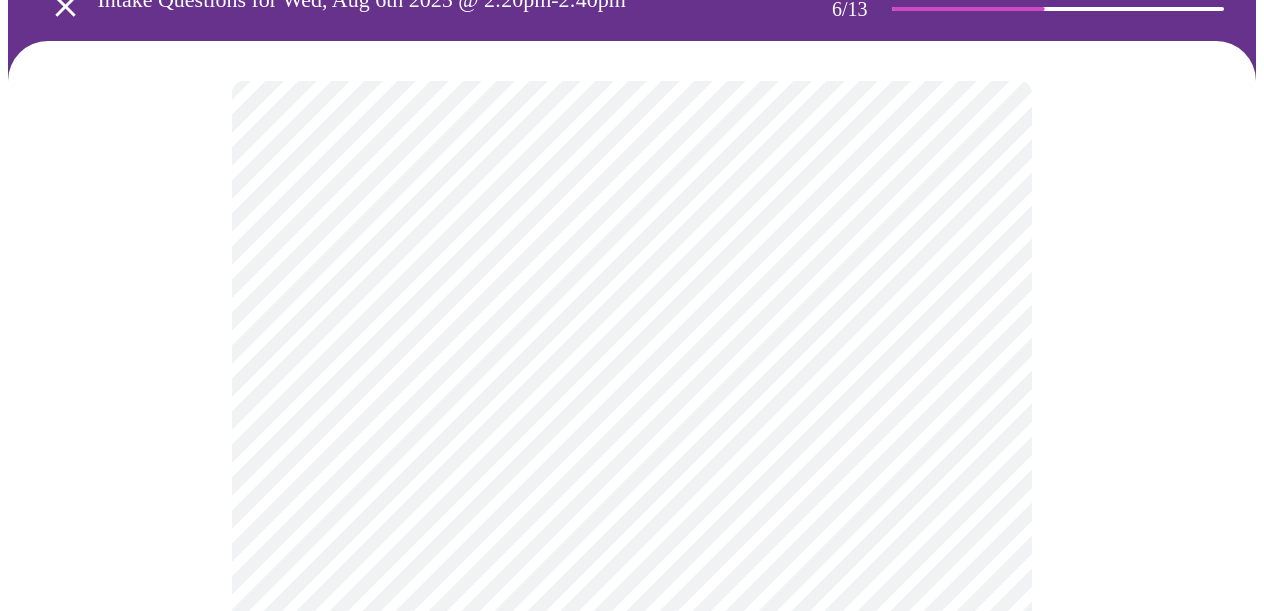 scroll, scrollTop: 135, scrollLeft: 0, axis: vertical 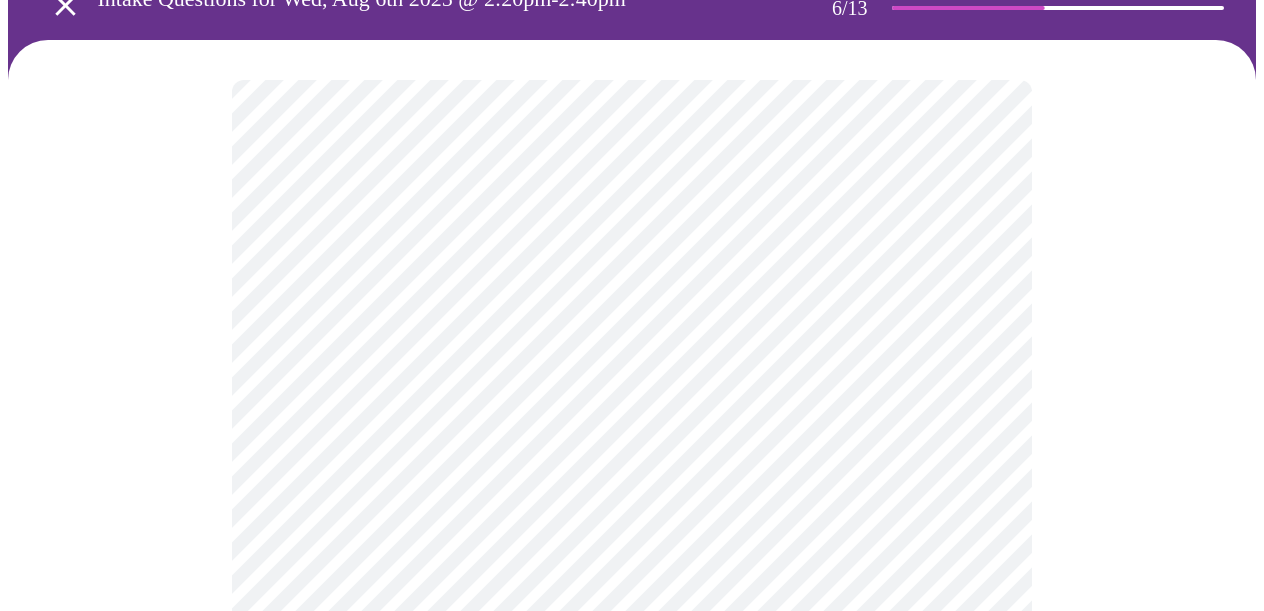 click on "MyMenopauseRx Appointments Messaging Labs Uploads Medications Community Refer a Friend Hi Mariajose   Intake Questions for Wed, Aug 6th 2025 @ 2:20pm-2:40pm 6  /  13 Settings Billing Invoices Log out" at bounding box center [632, 407] 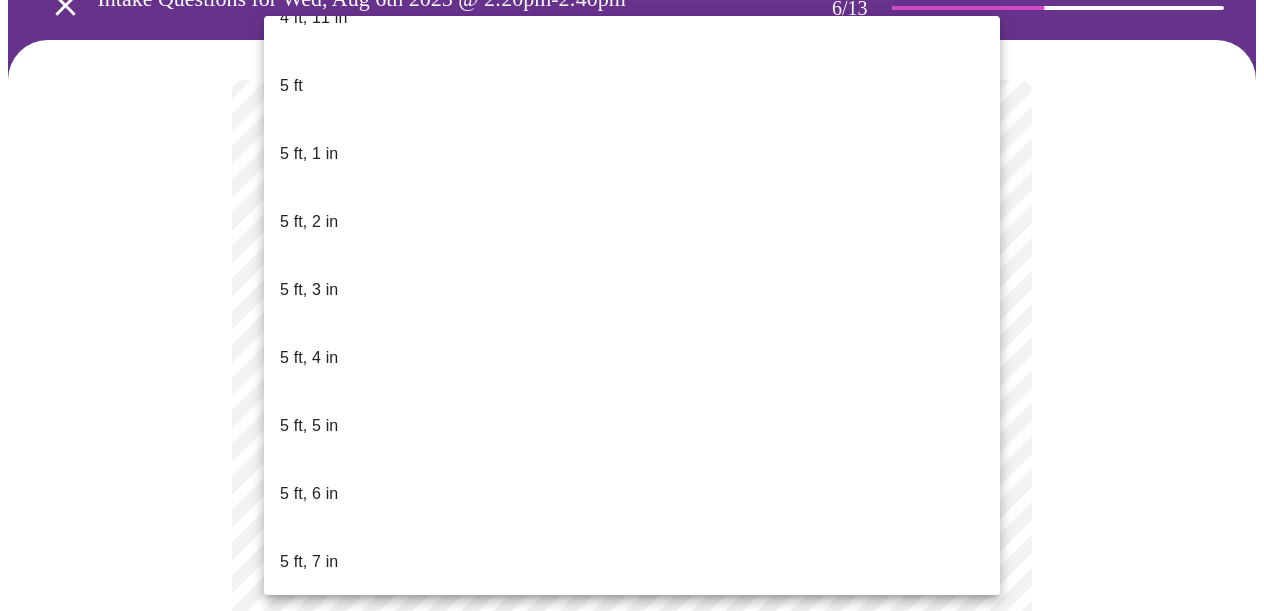 scroll, scrollTop: 1477, scrollLeft: 0, axis: vertical 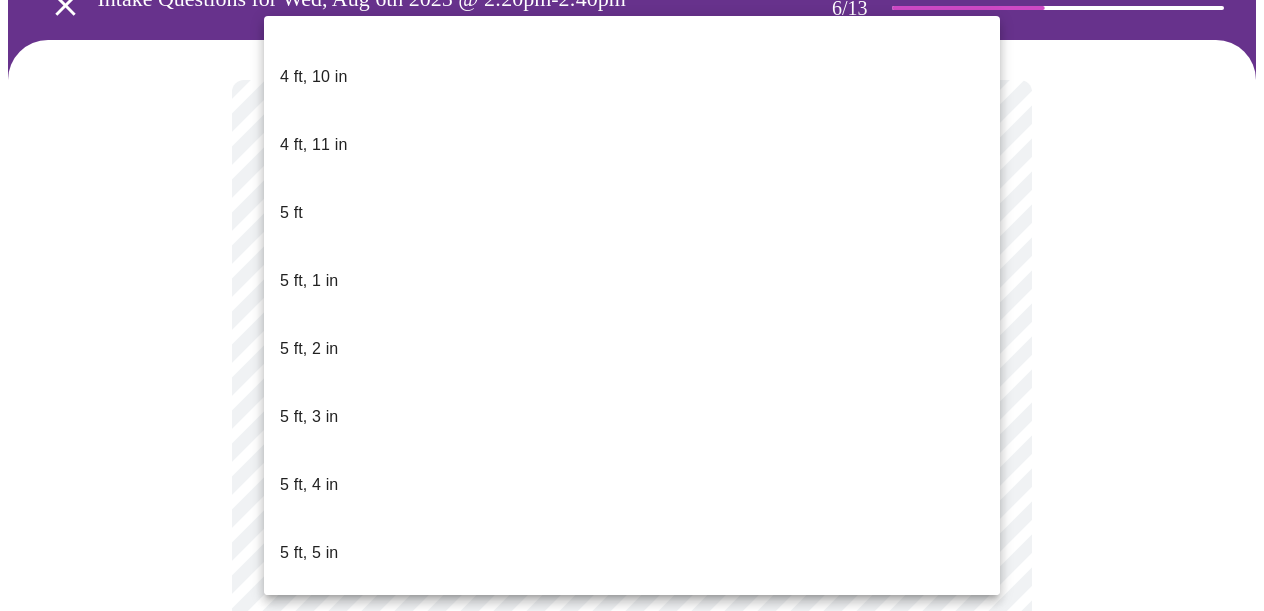 click on "5 ft, 5 in" at bounding box center (309, 553) 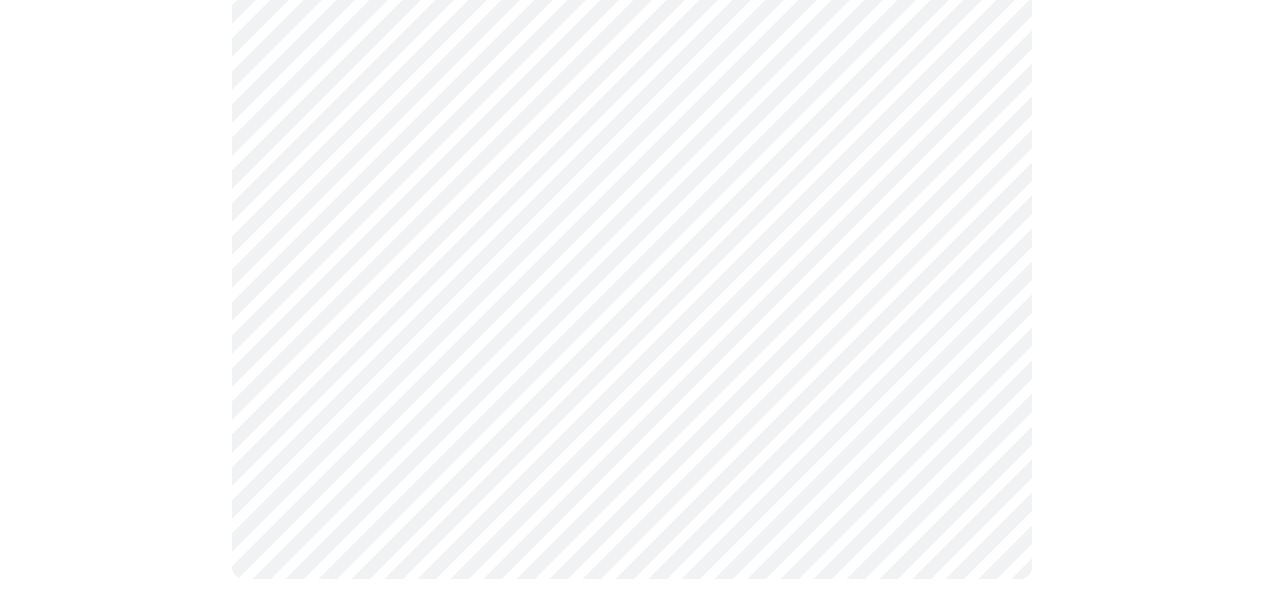 scroll, scrollTop: 5744, scrollLeft: 0, axis: vertical 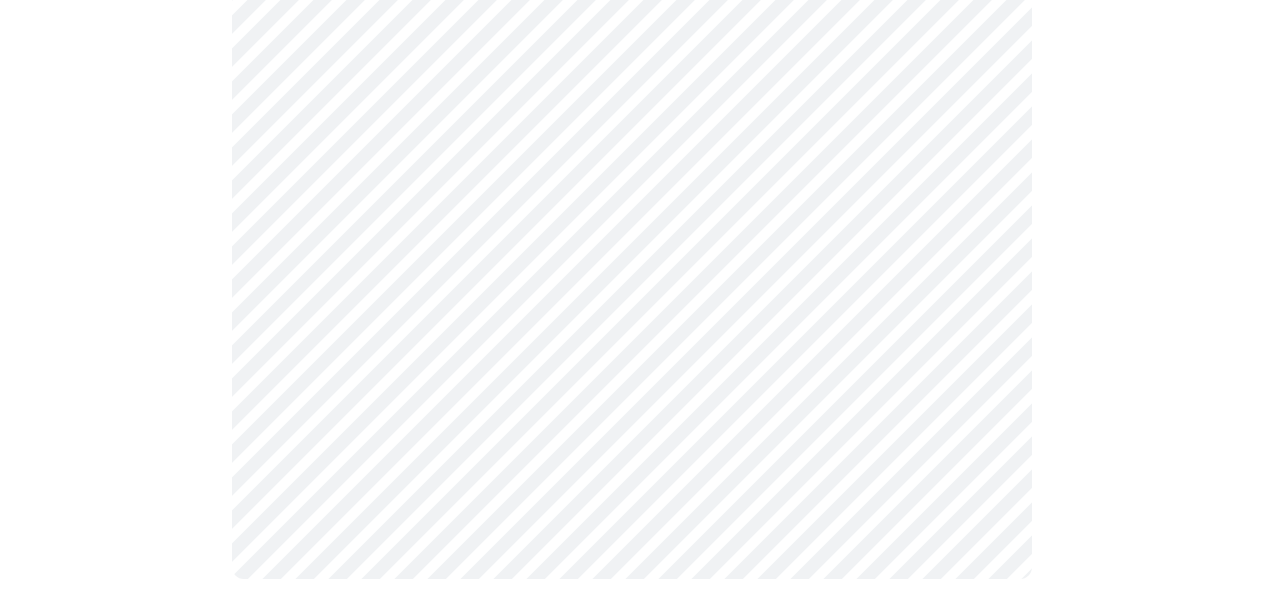 click at bounding box center (632, -2475) 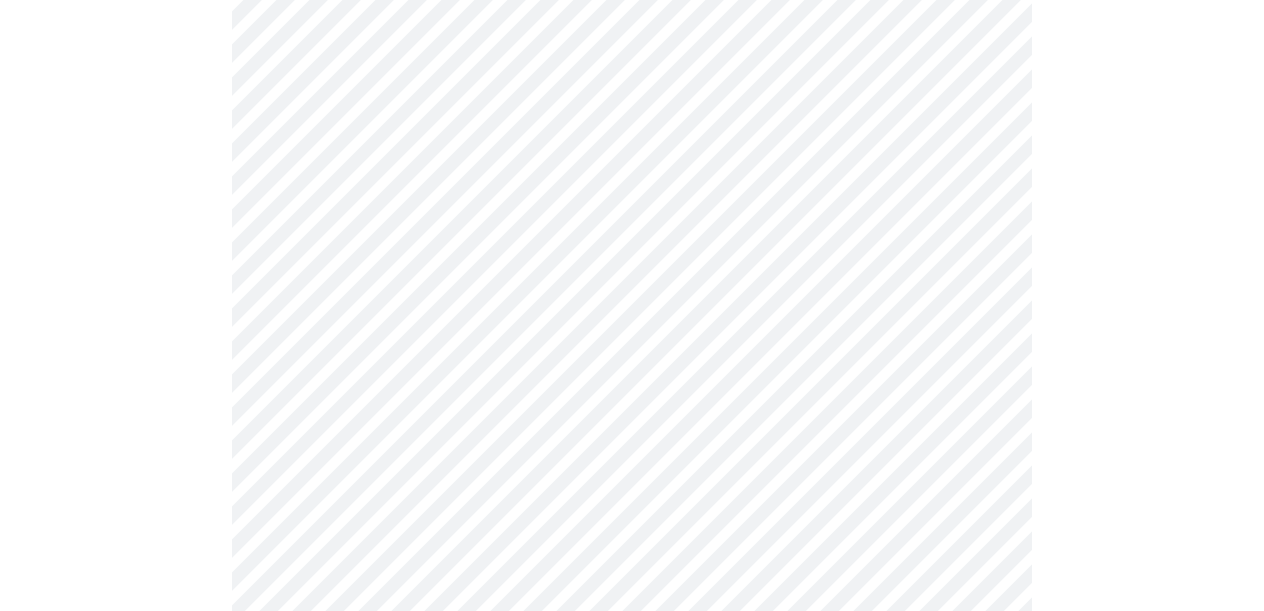 scroll, scrollTop: 5286, scrollLeft: 0, axis: vertical 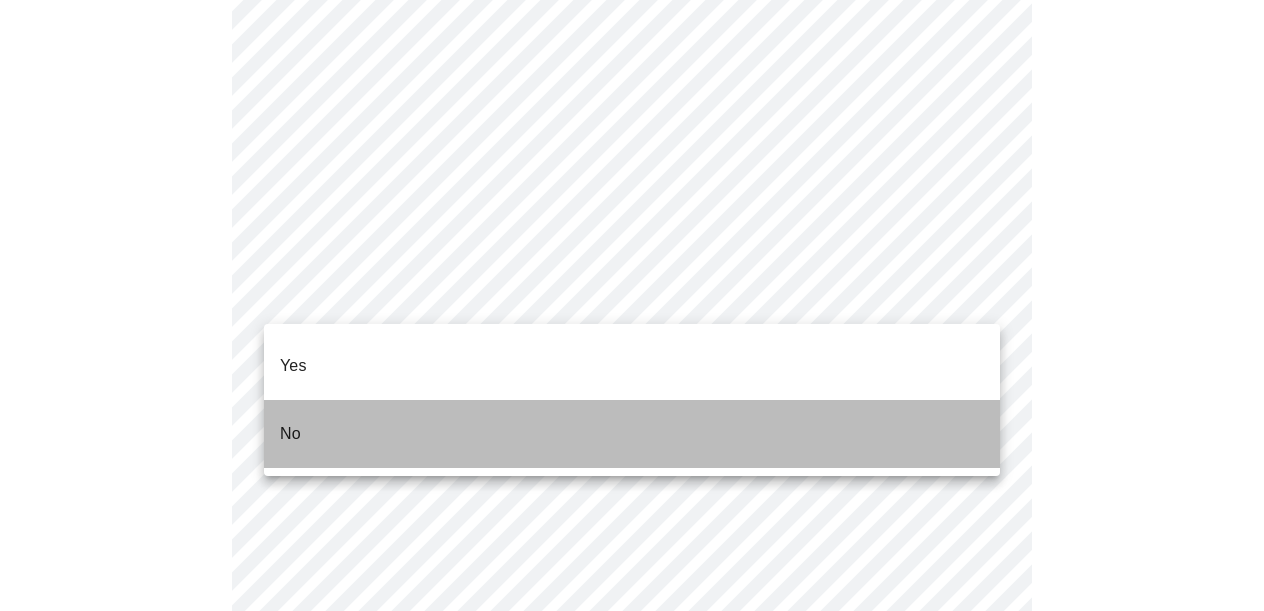 click on "No" at bounding box center (632, 434) 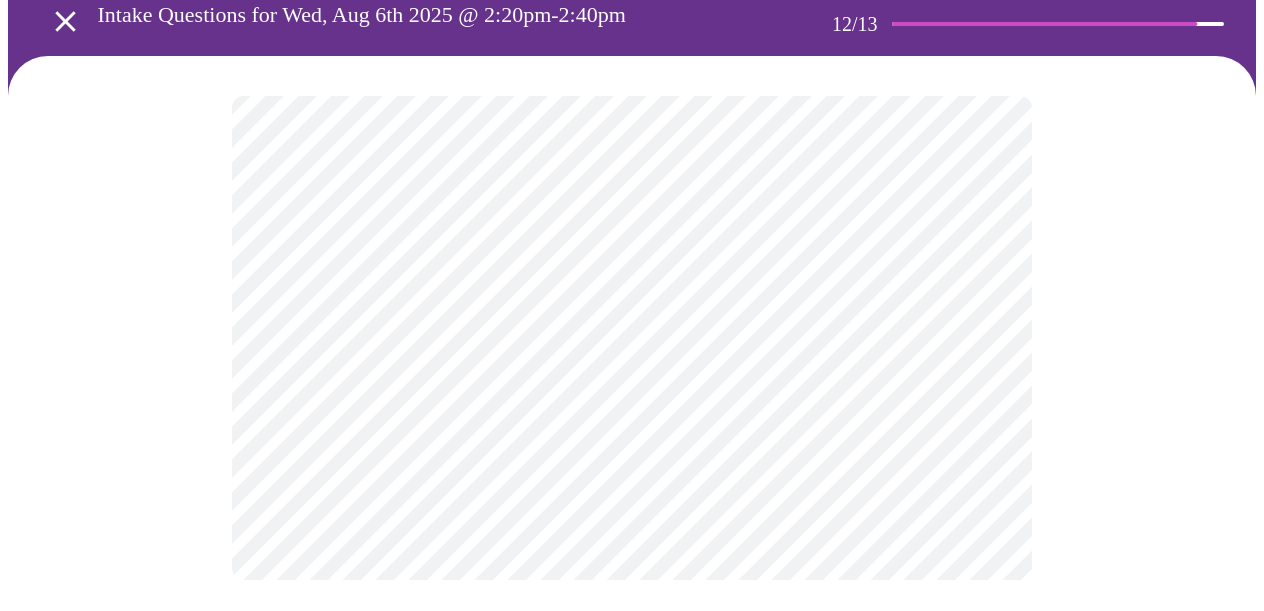 scroll, scrollTop: 0, scrollLeft: 0, axis: both 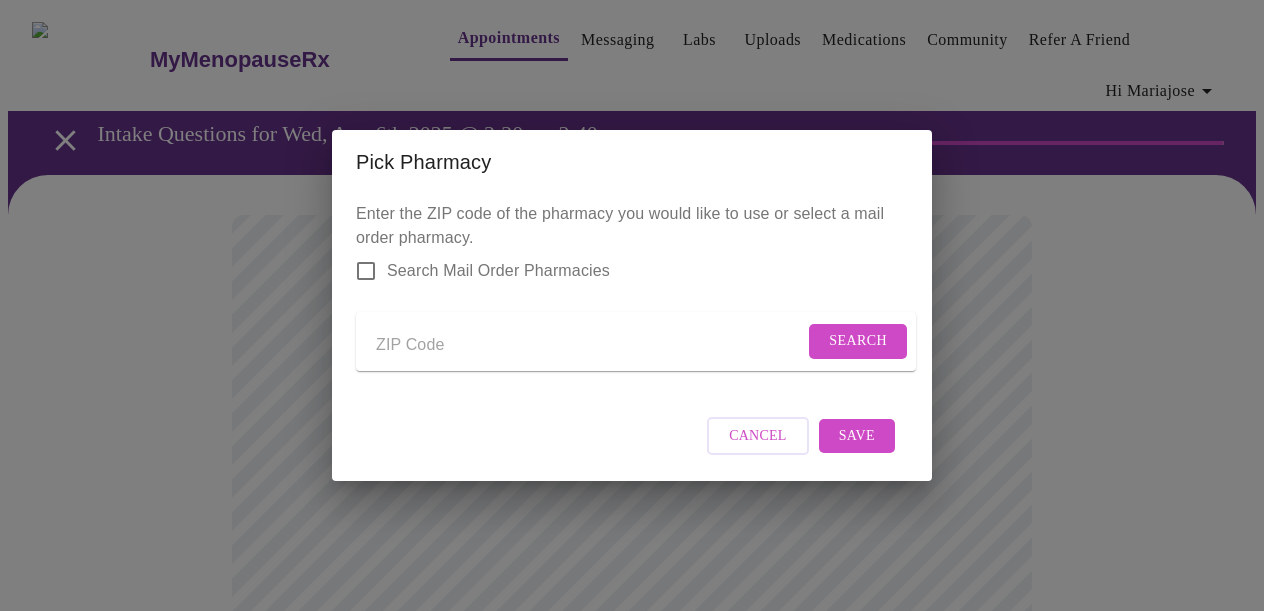 click on "Cancel" at bounding box center (758, 436) 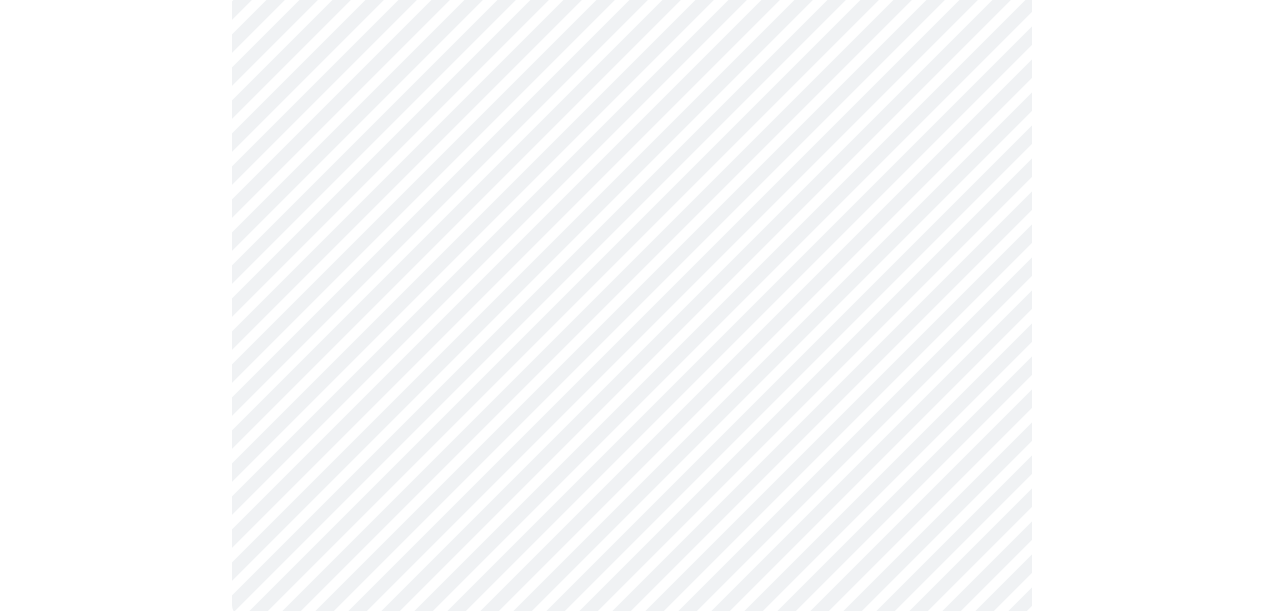 scroll, scrollTop: 1122, scrollLeft: 0, axis: vertical 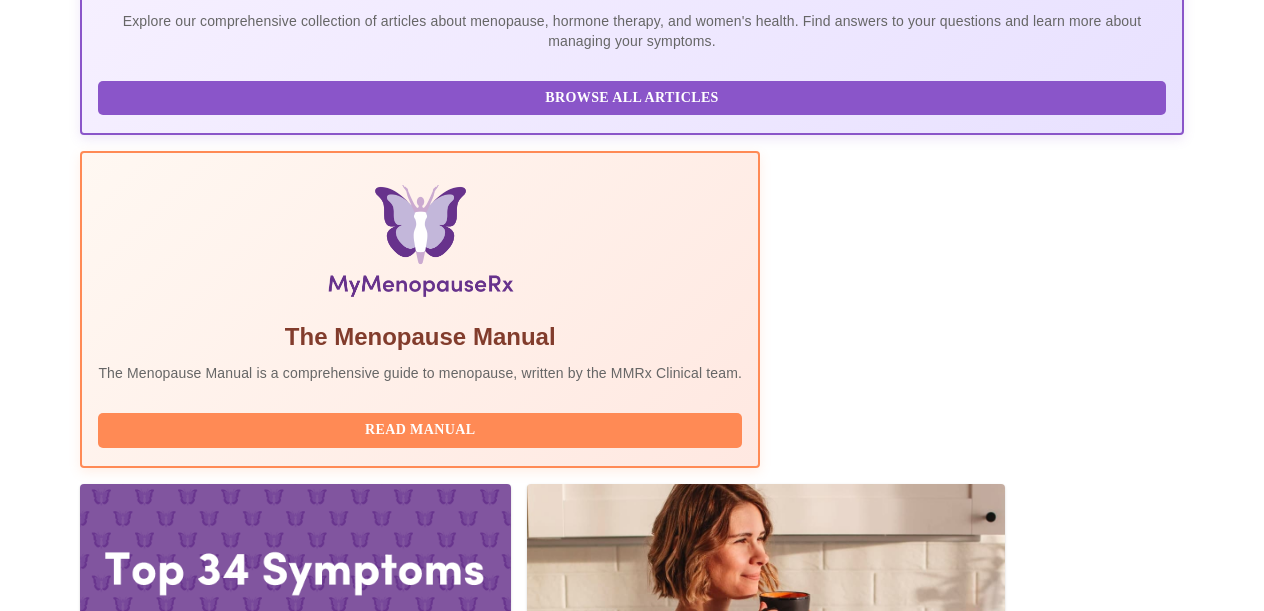 click on "Join Waiting Room" at bounding box center (1077, 2062) 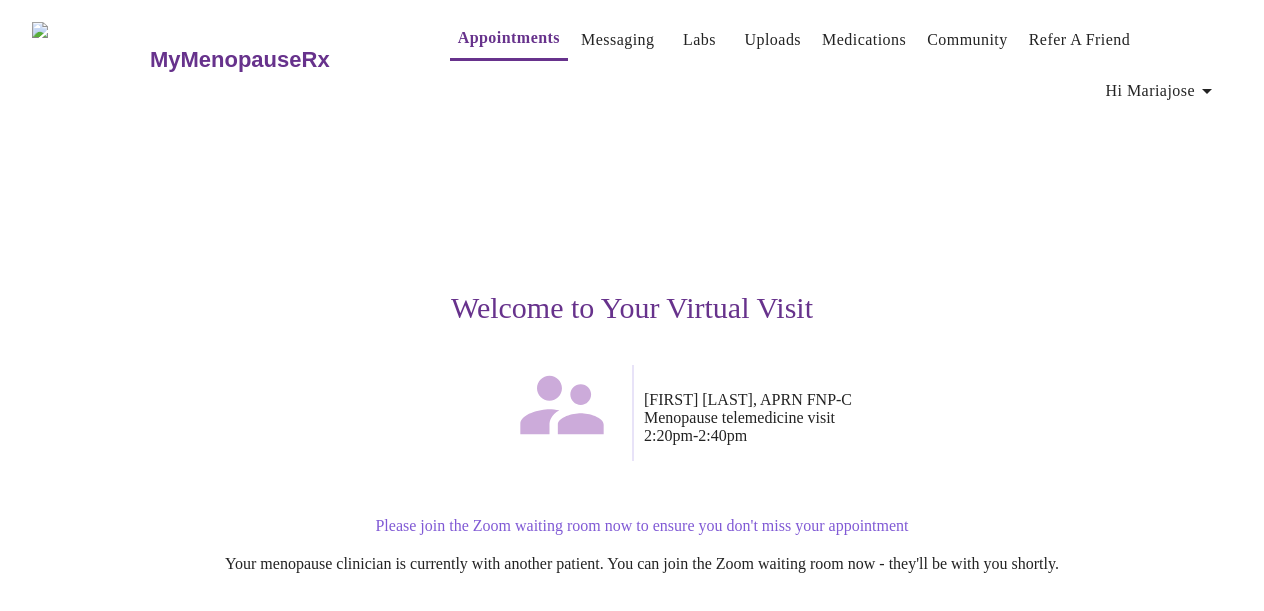 scroll, scrollTop: 250, scrollLeft: 0, axis: vertical 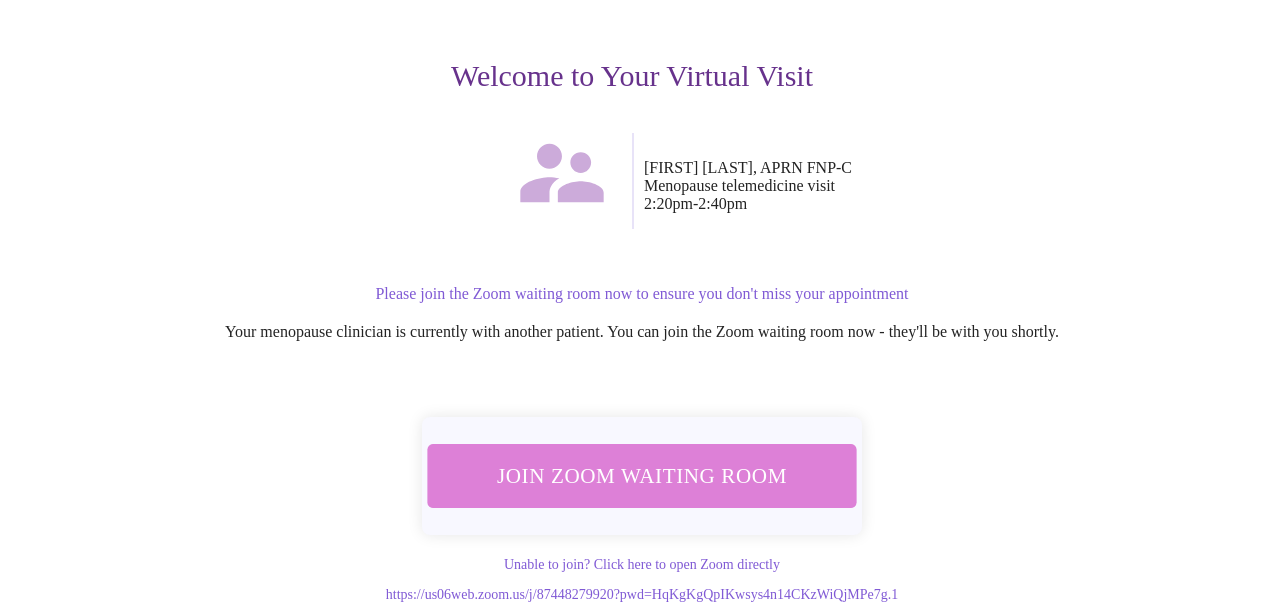 click on "Join Zoom Waiting Room" at bounding box center [642, 475] 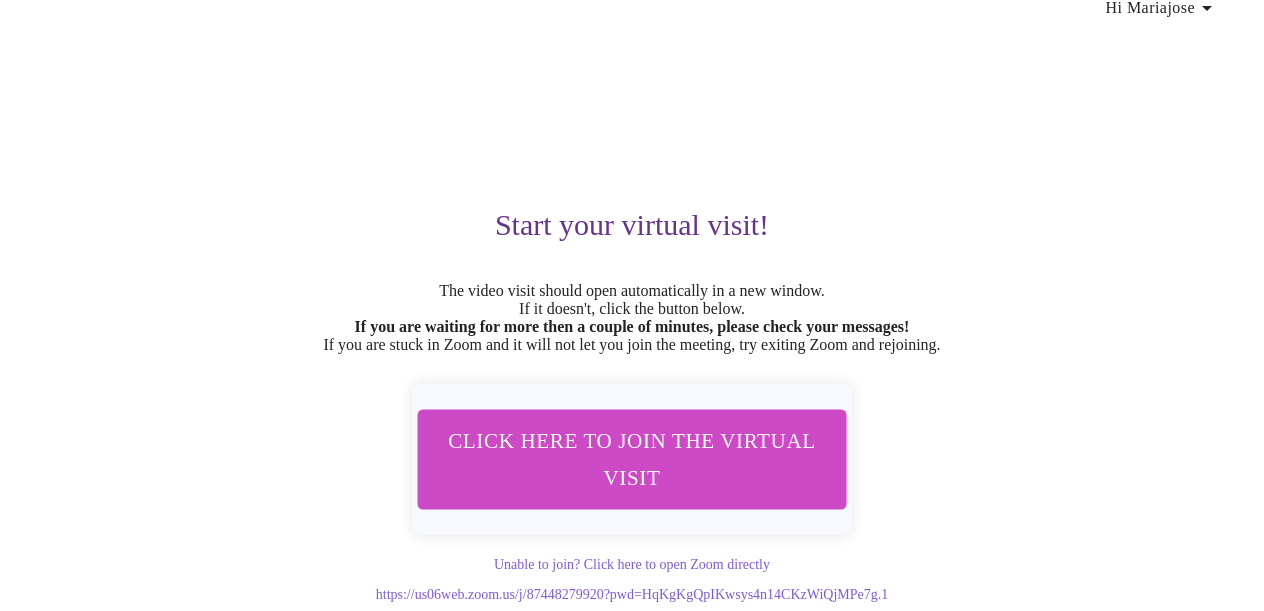 scroll, scrollTop: 127, scrollLeft: 0, axis: vertical 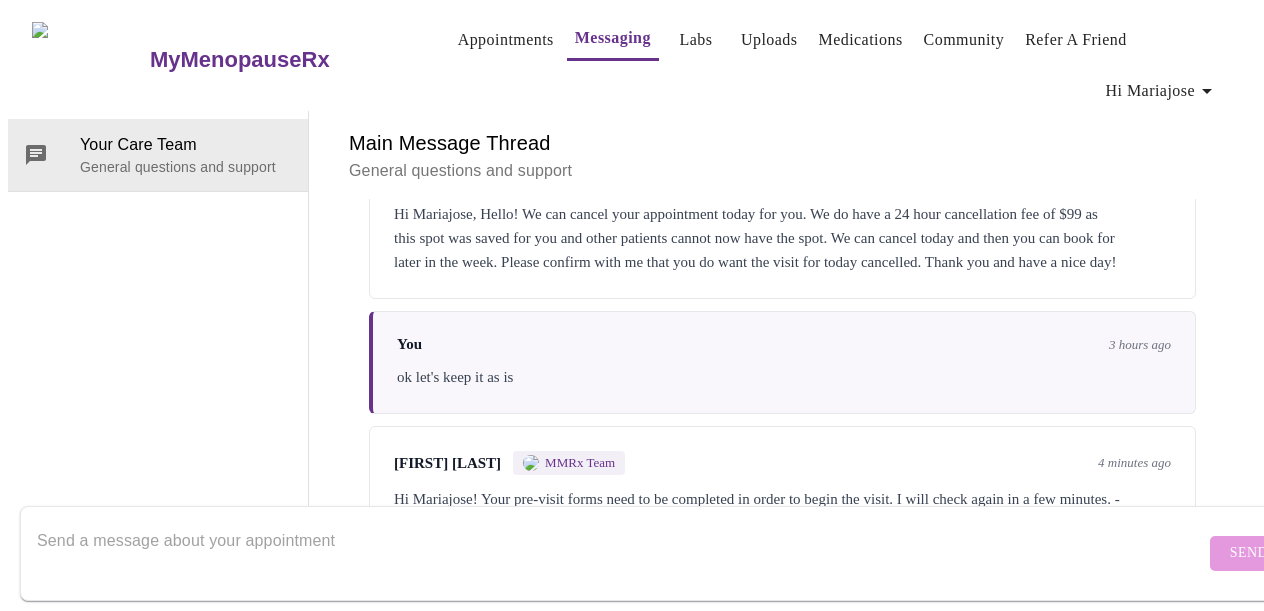 click on "Send" at bounding box center [661, 553] 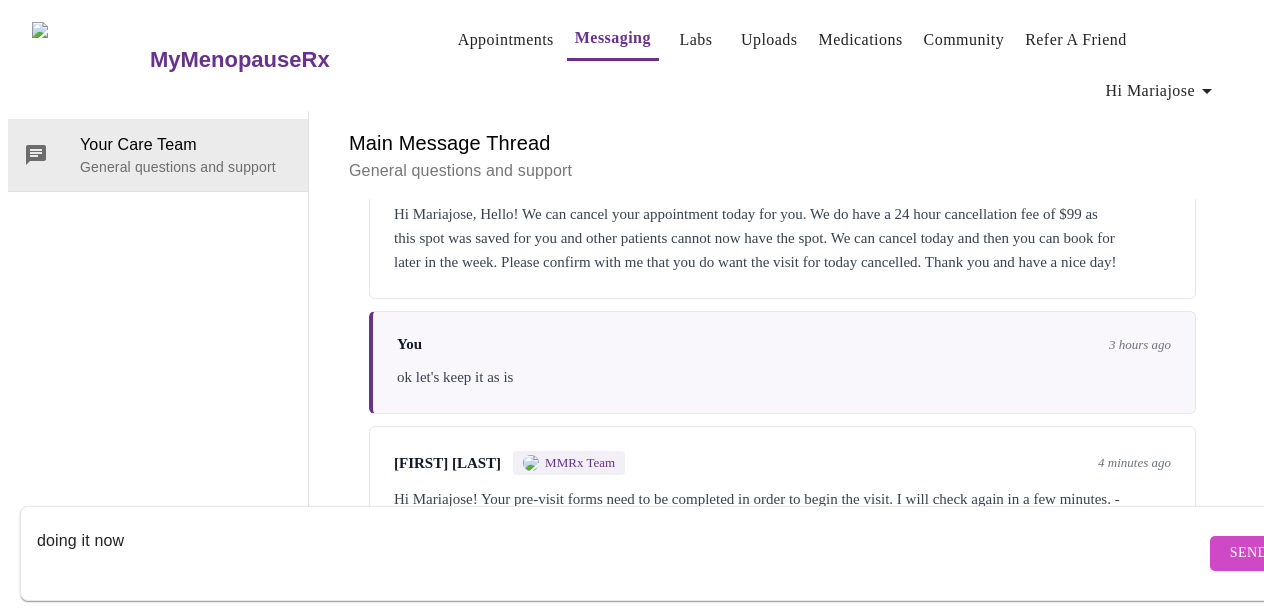 type on "doing it now" 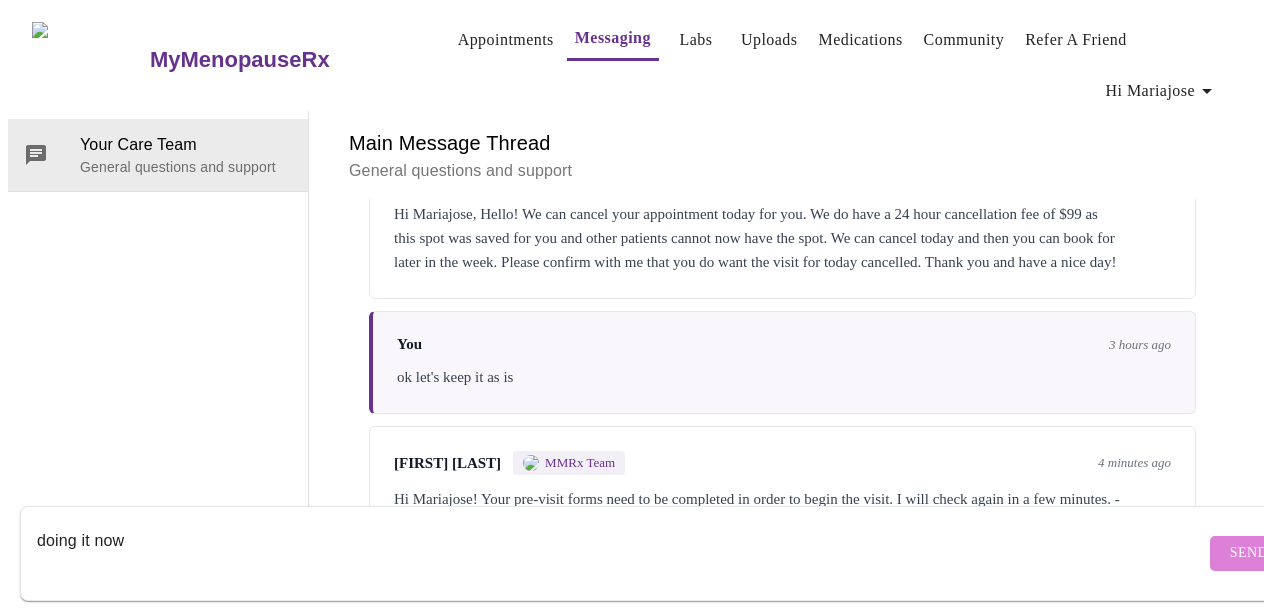 click on "Send" at bounding box center (1249, 553) 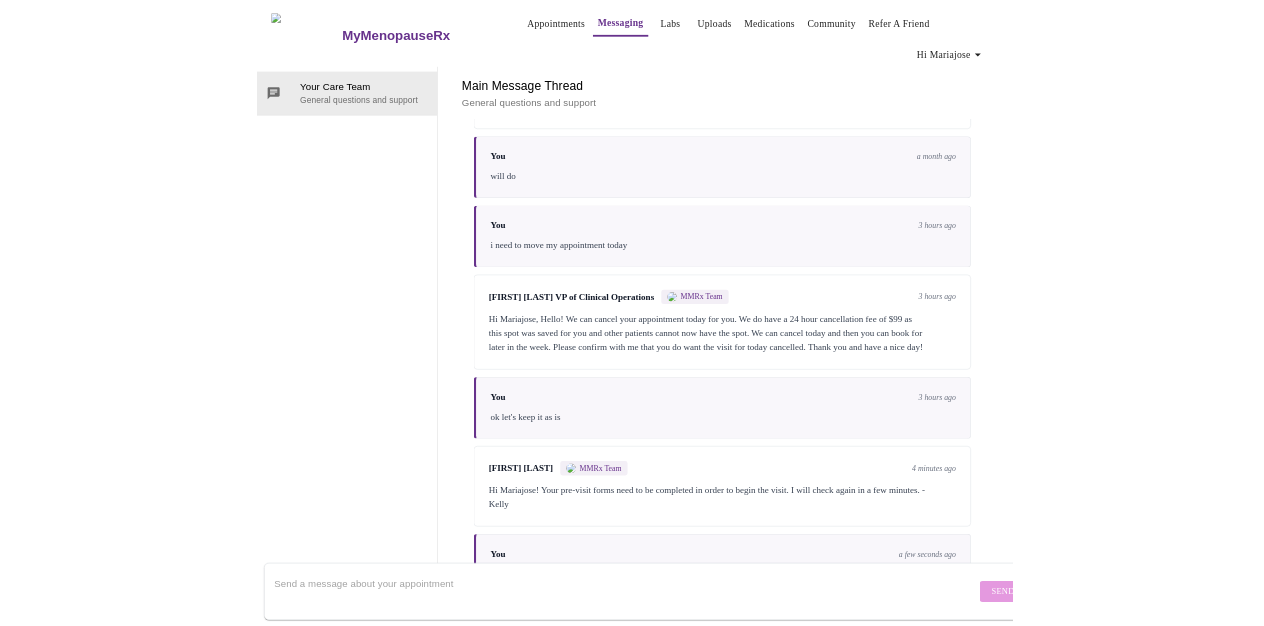 scroll, scrollTop: 3316, scrollLeft: 0, axis: vertical 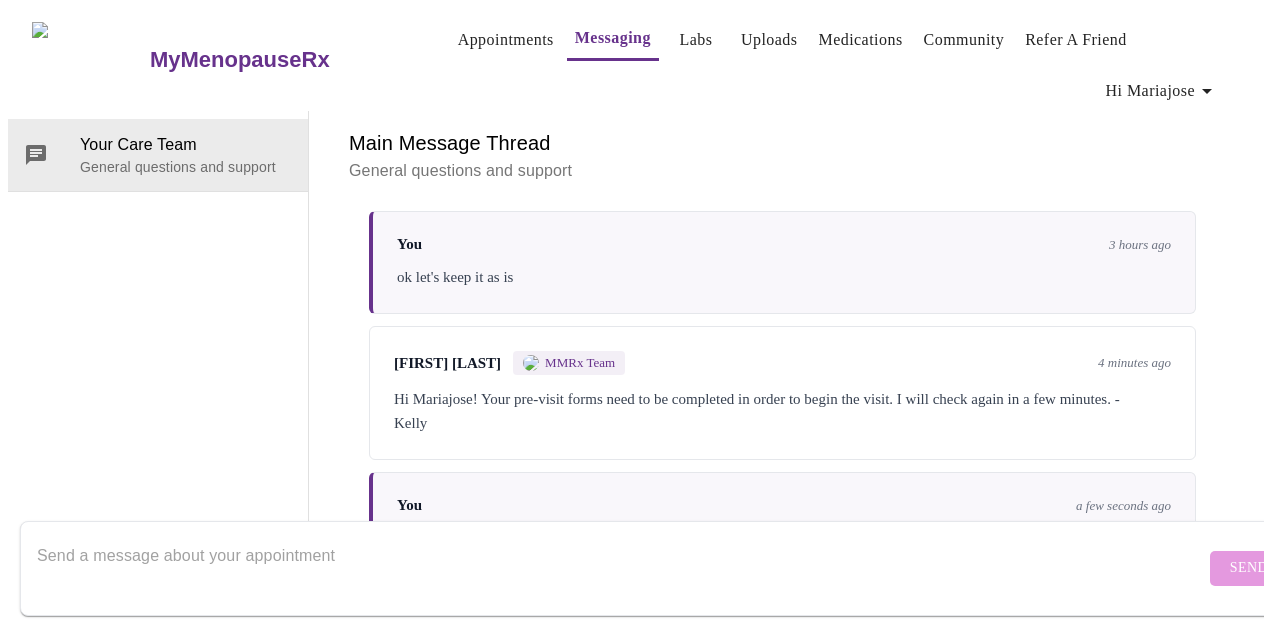 click at bounding box center (621, 568) 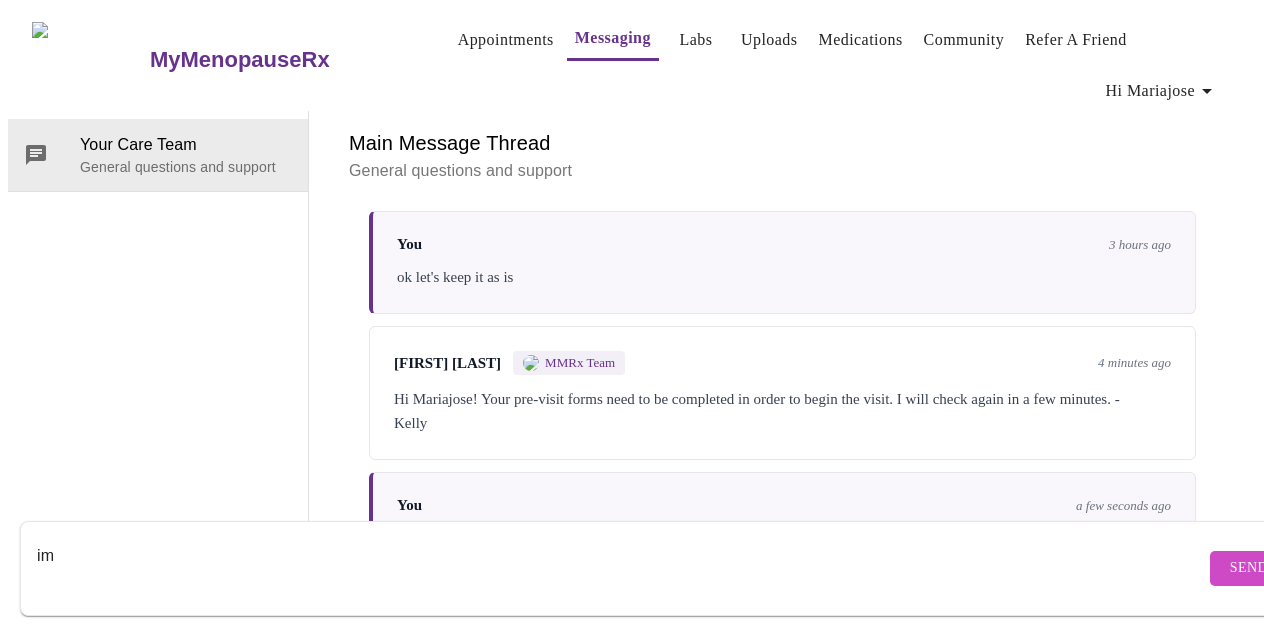 type on "i" 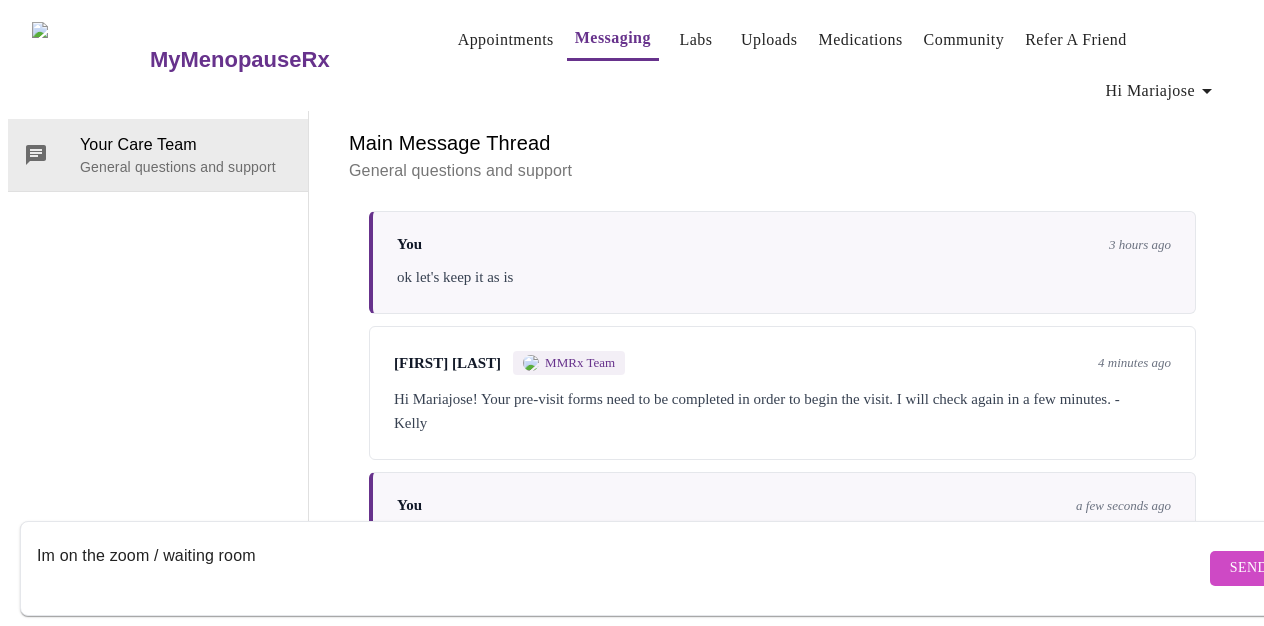 type on "Im on the zoom / waiting room" 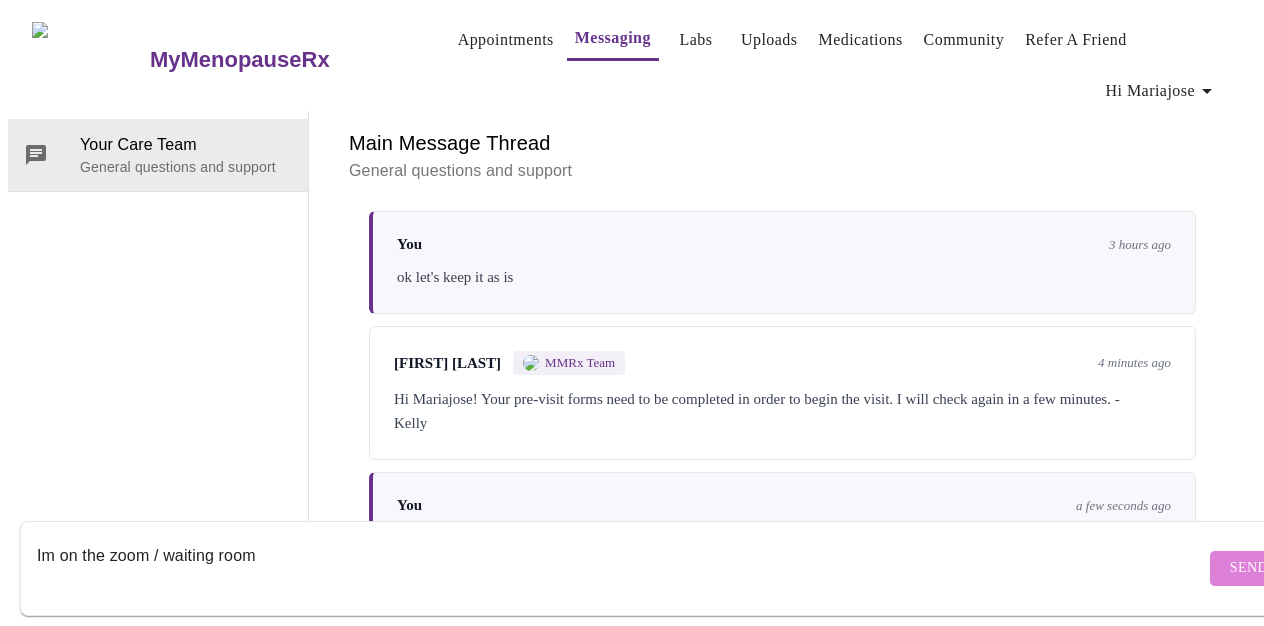 click on "Send" at bounding box center [1249, 568] 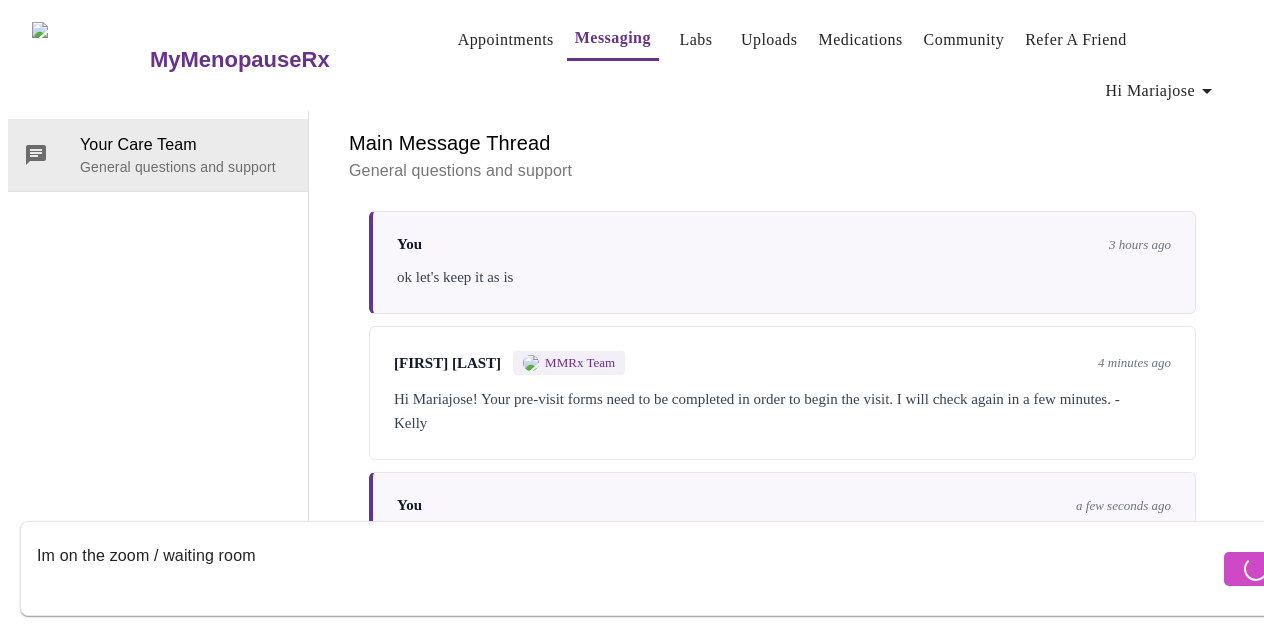 type 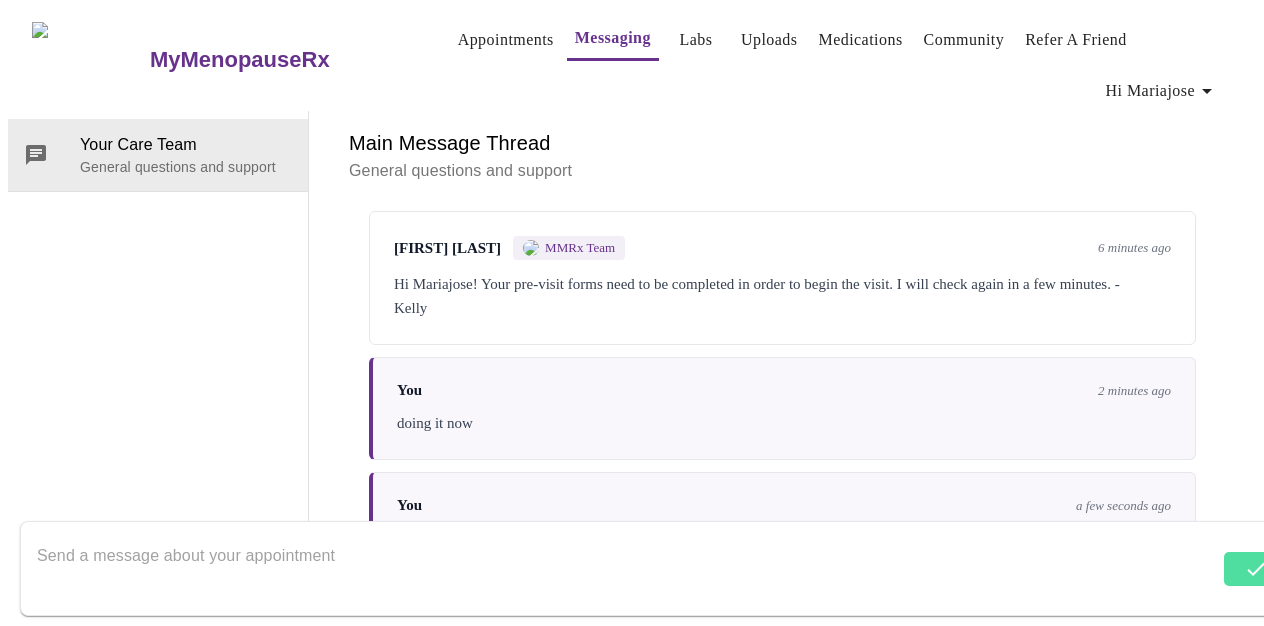 scroll, scrollTop: 3436, scrollLeft: 0, axis: vertical 